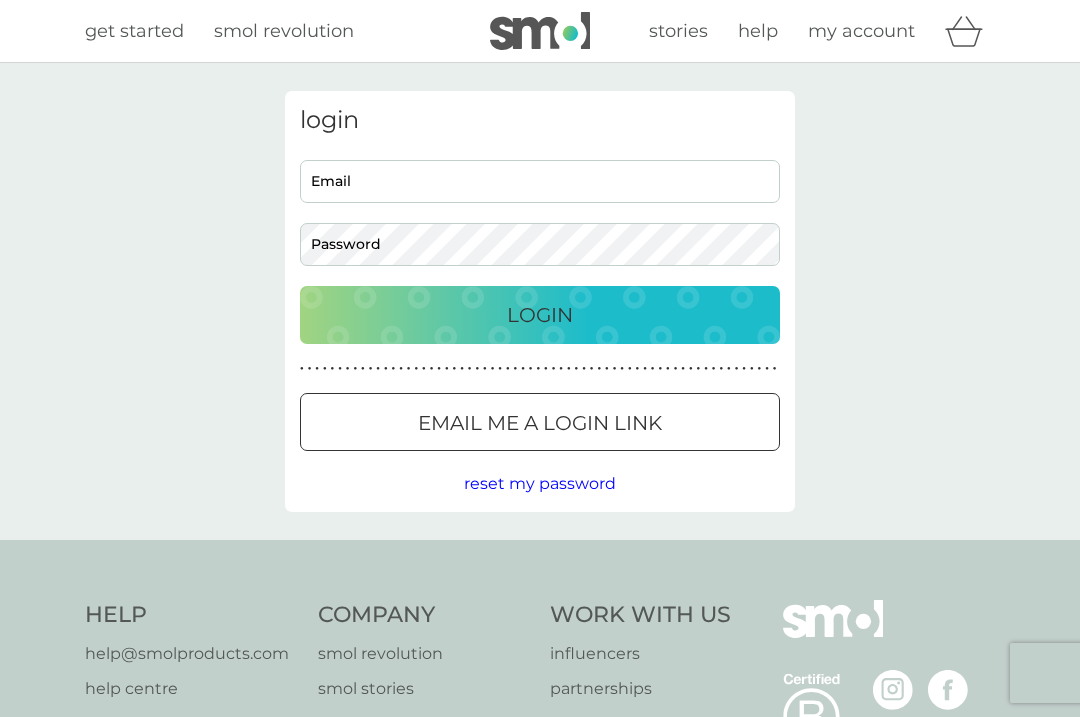 scroll, scrollTop: 0, scrollLeft: 0, axis: both 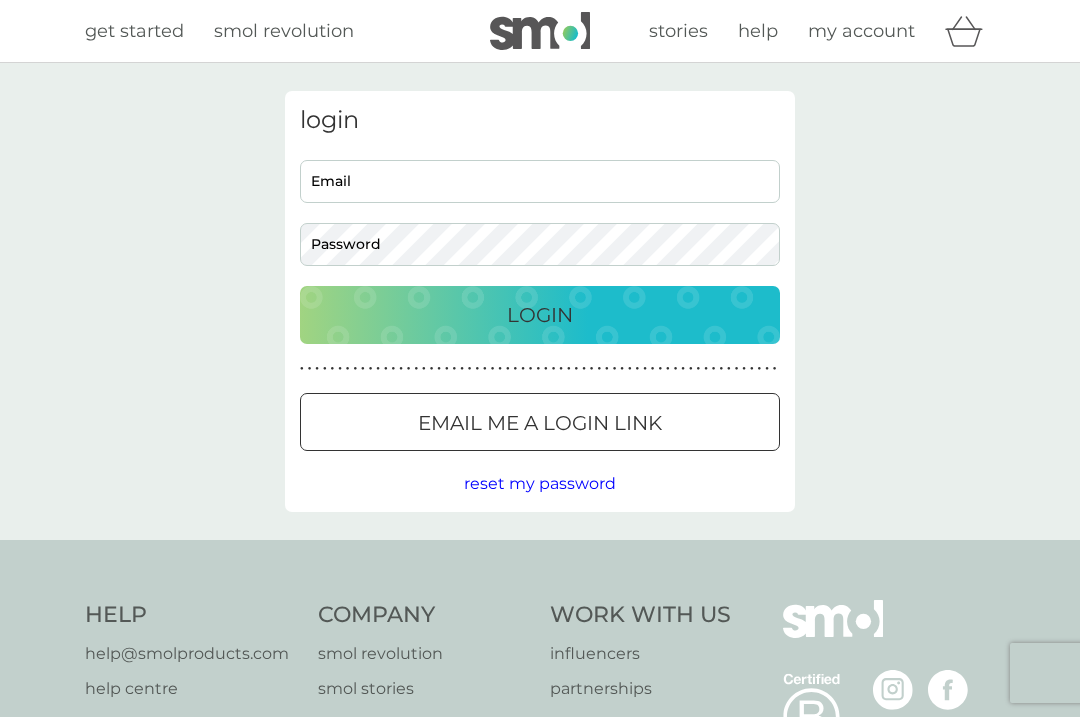 click on "Login" at bounding box center (540, 315) 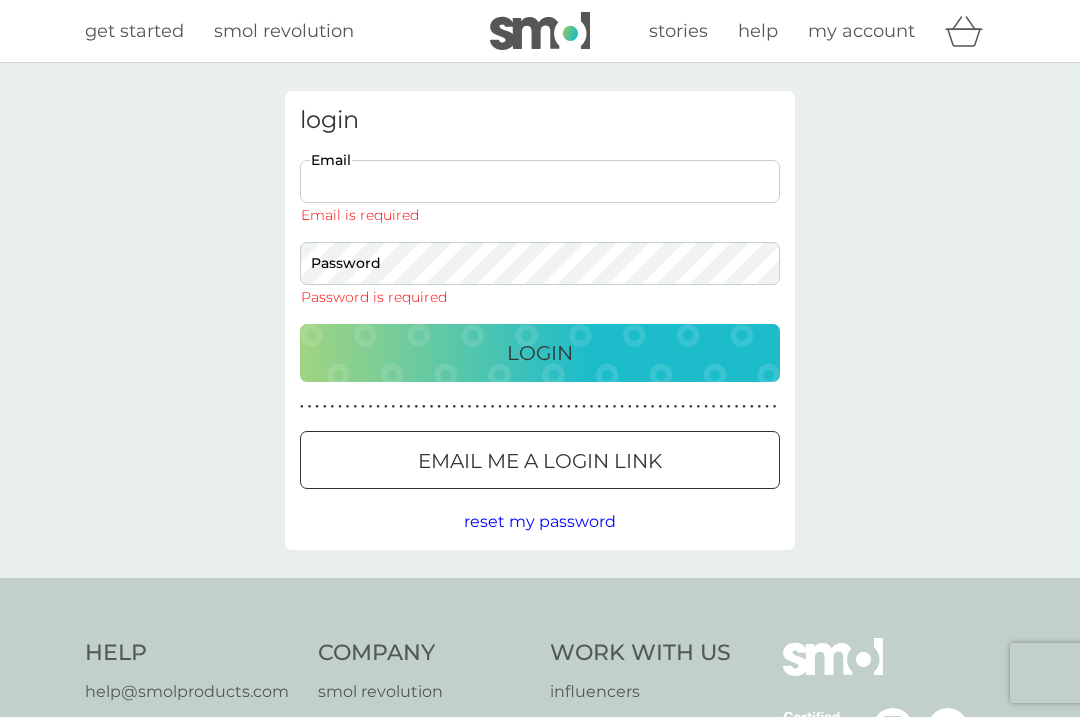 click on "Email" at bounding box center [540, 181] 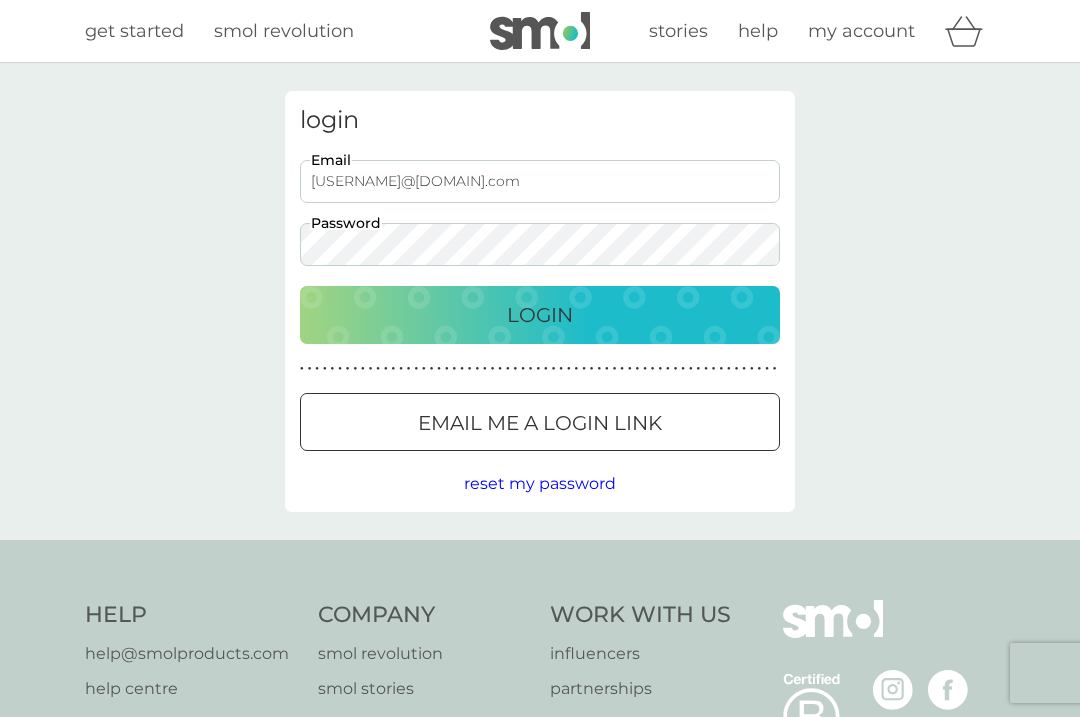 click on "Login" at bounding box center (540, 315) 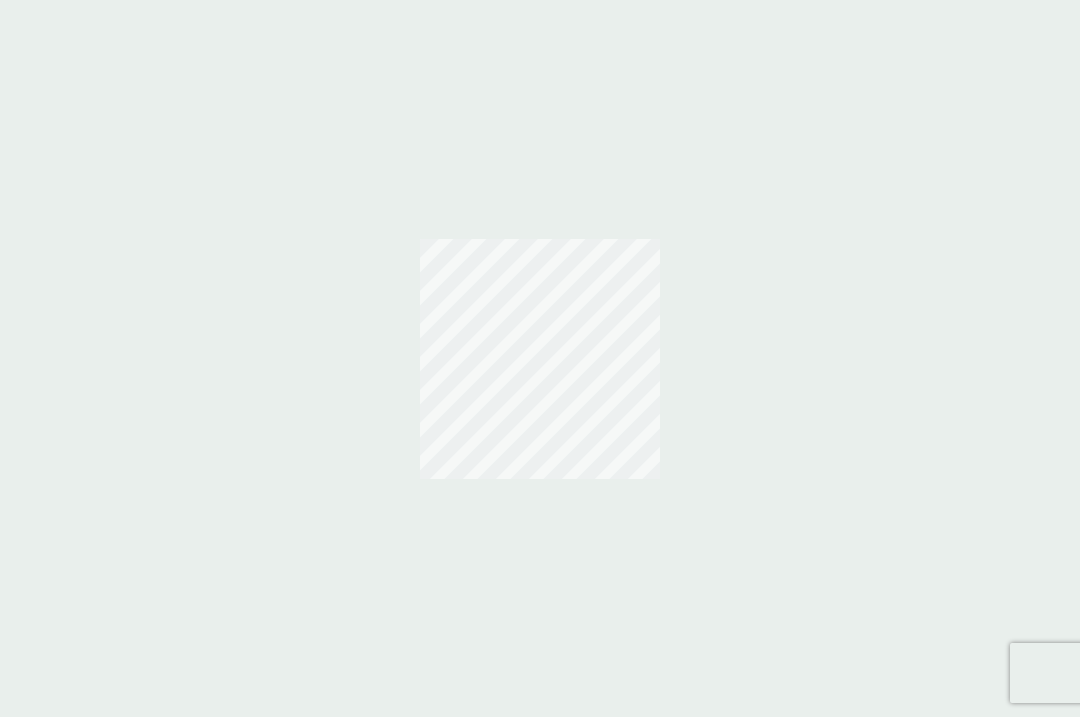 scroll, scrollTop: 0, scrollLeft: 0, axis: both 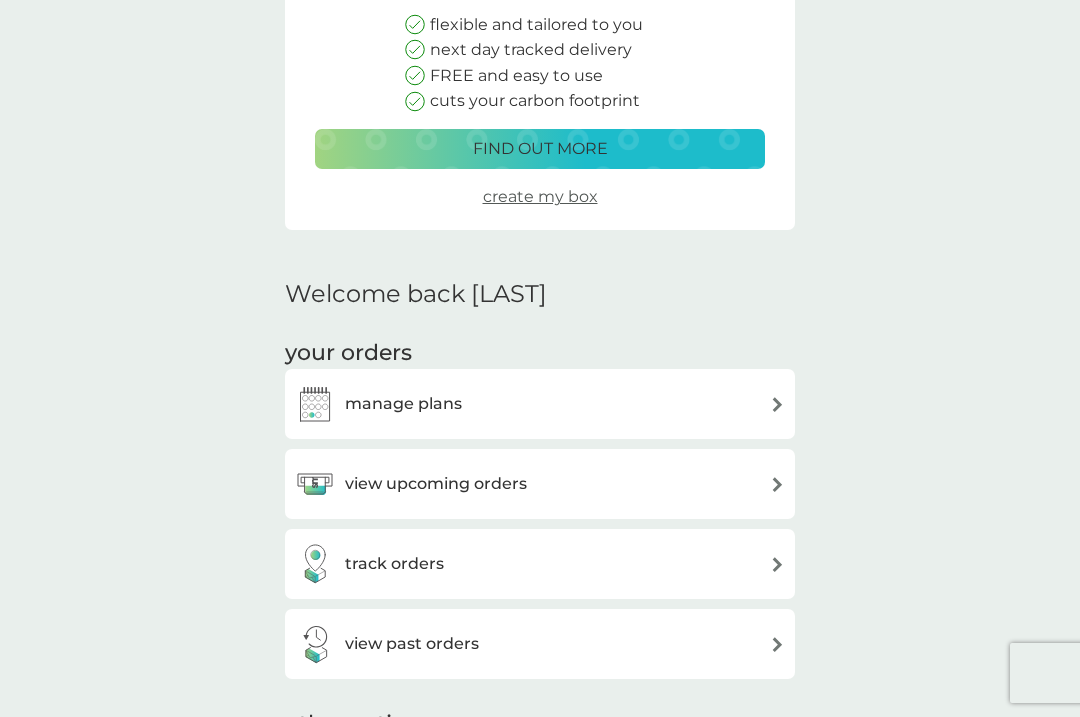 click on "manage plans" at bounding box center [540, 404] 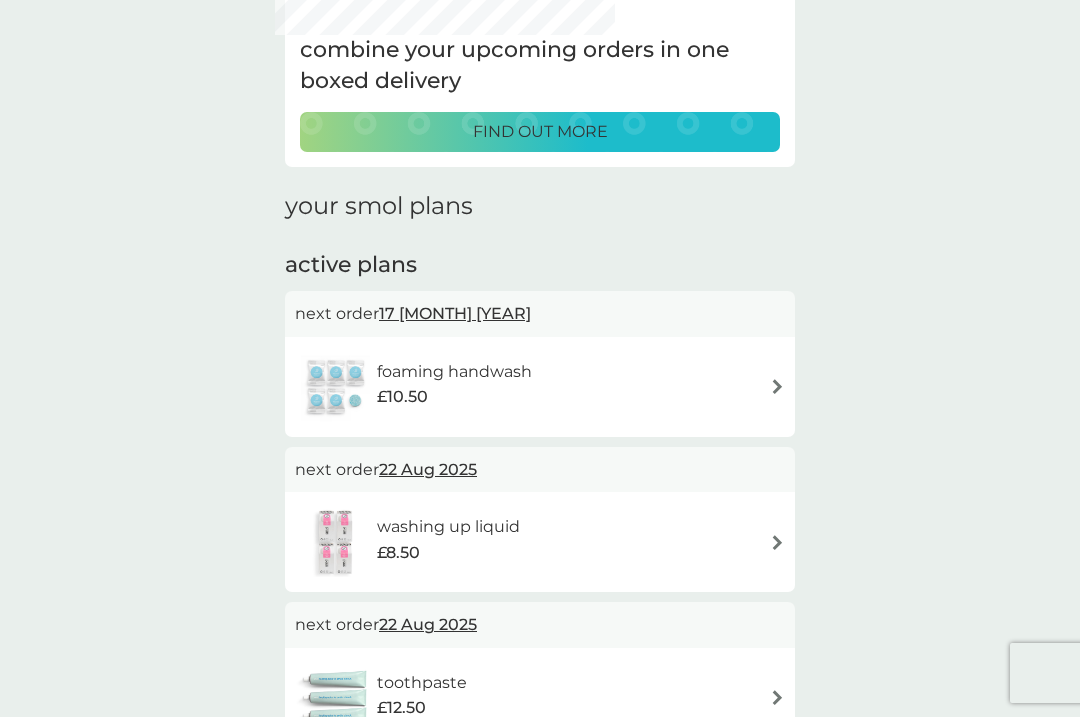 scroll, scrollTop: 0, scrollLeft: 0, axis: both 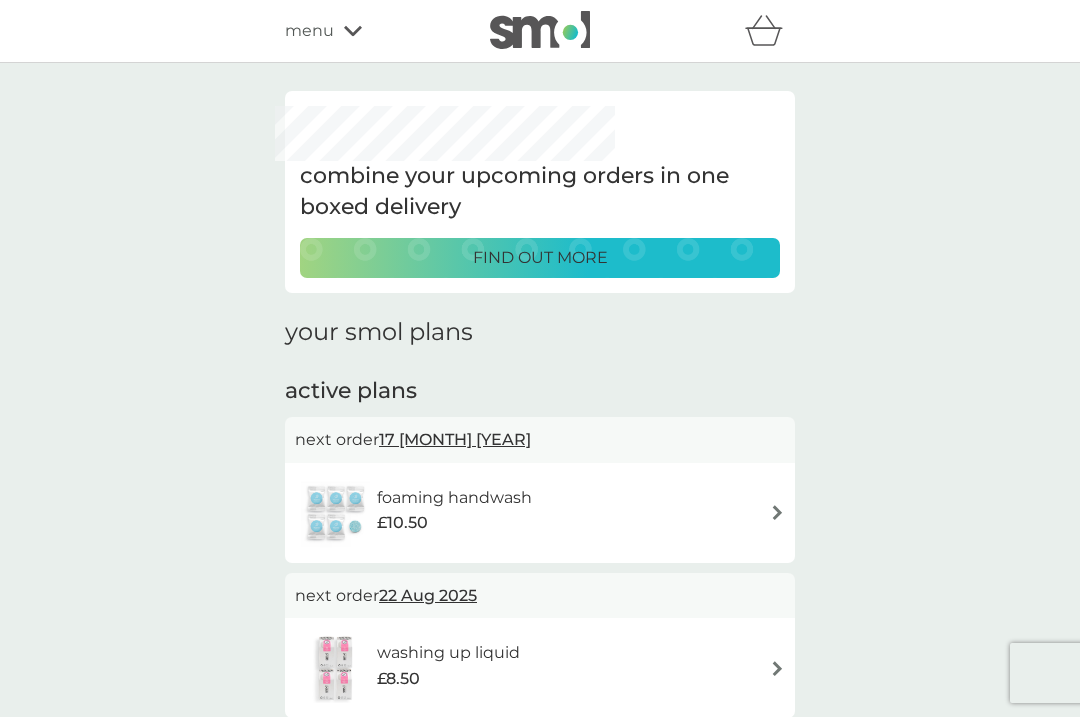 click on "menu" at bounding box center [309, 31] 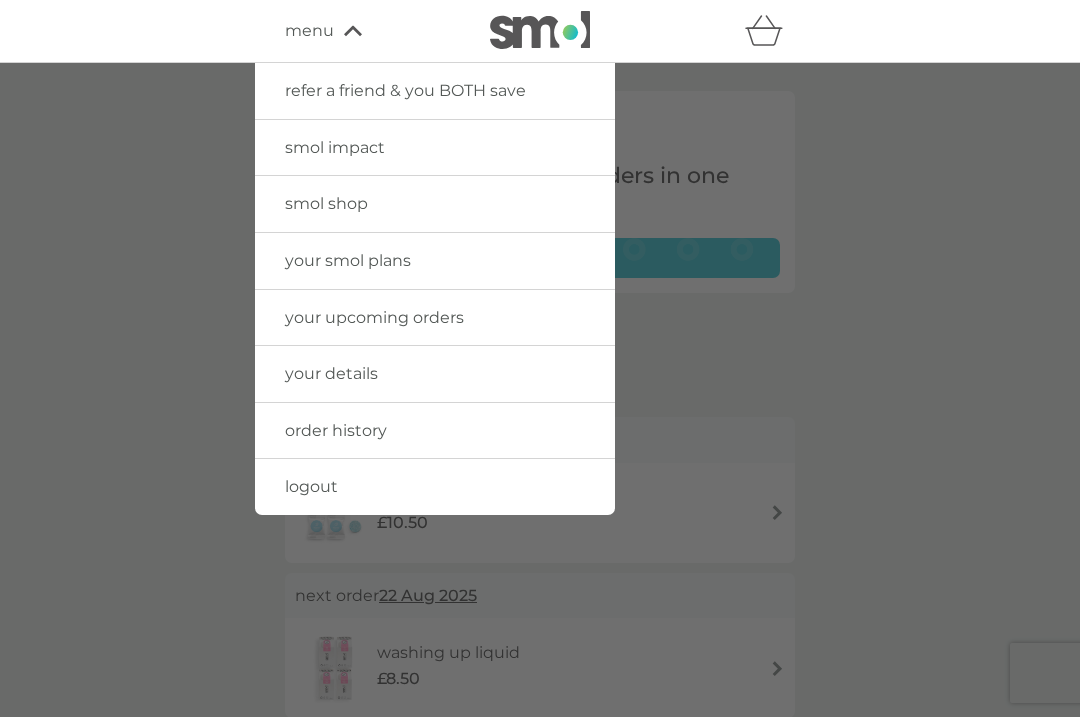 click on "smol shop" at bounding box center (435, 204) 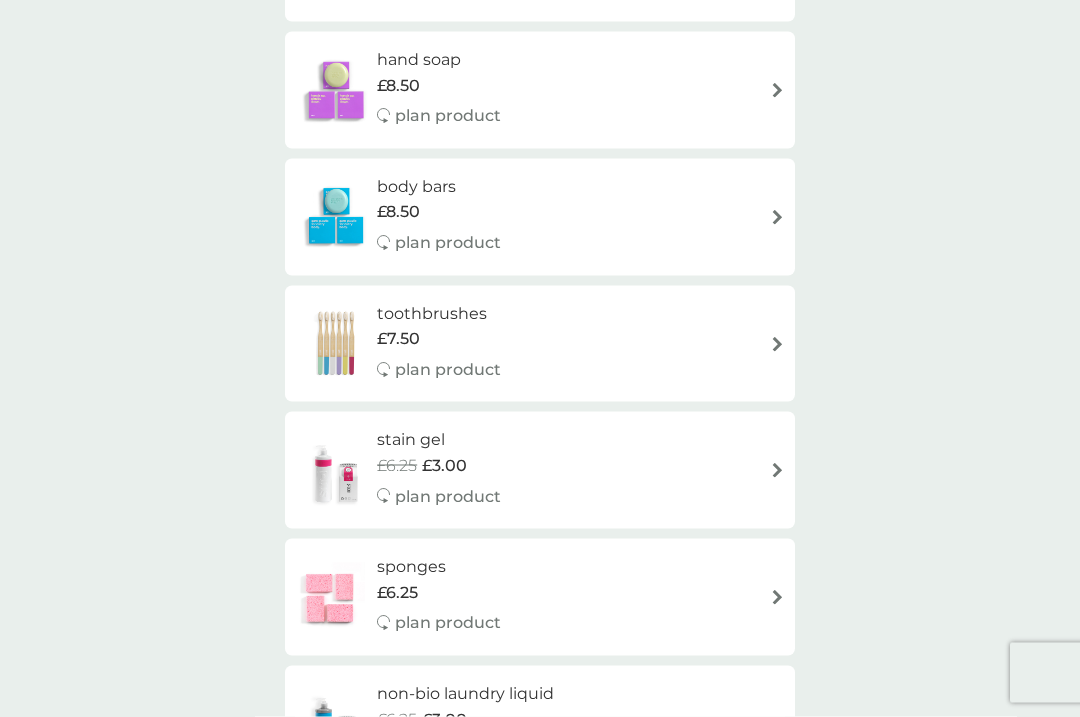 scroll, scrollTop: 919, scrollLeft: 0, axis: vertical 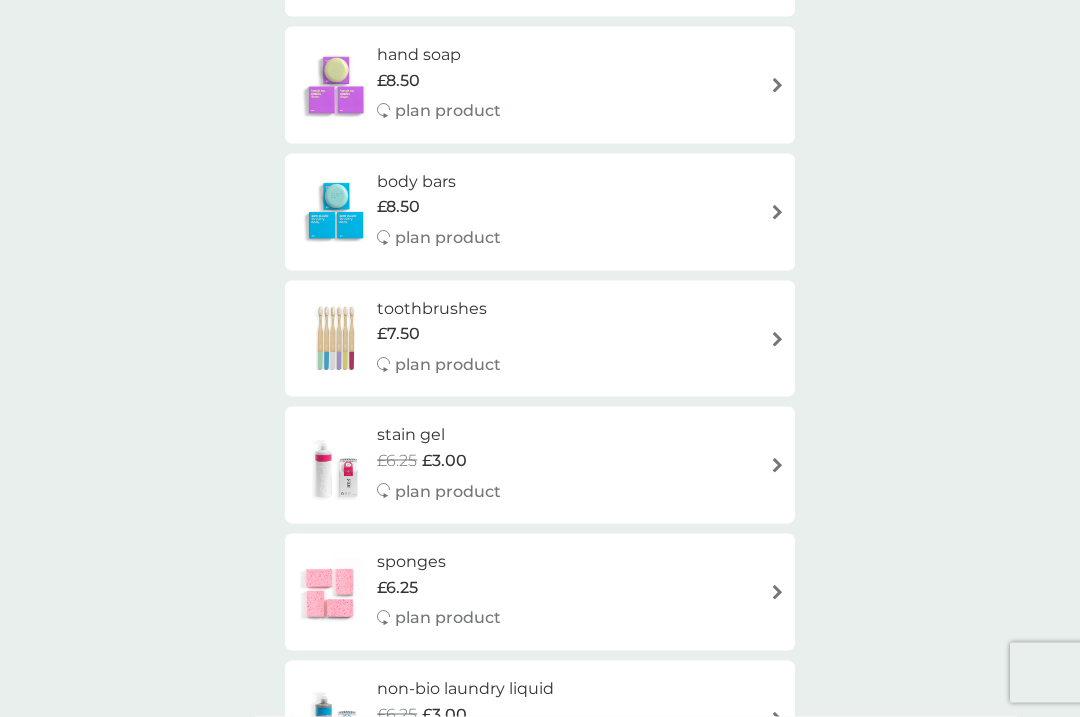 click on "stain gel £6.25 £3.00 plan product" at bounding box center (540, 465) 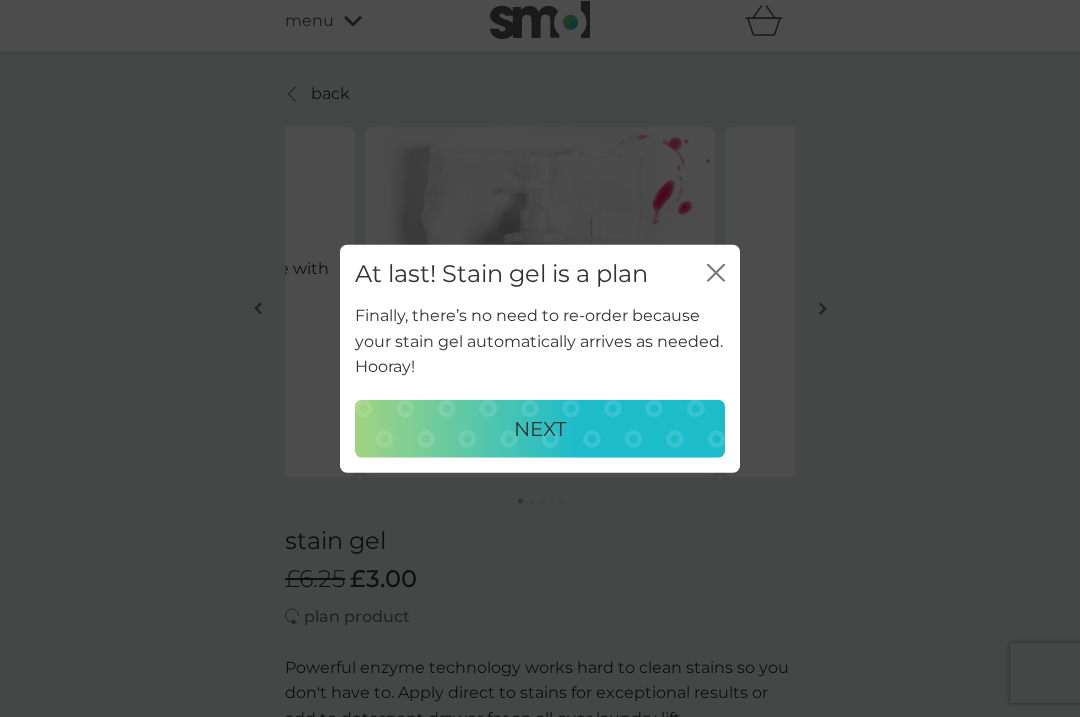 scroll, scrollTop: 0, scrollLeft: 0, axis: both 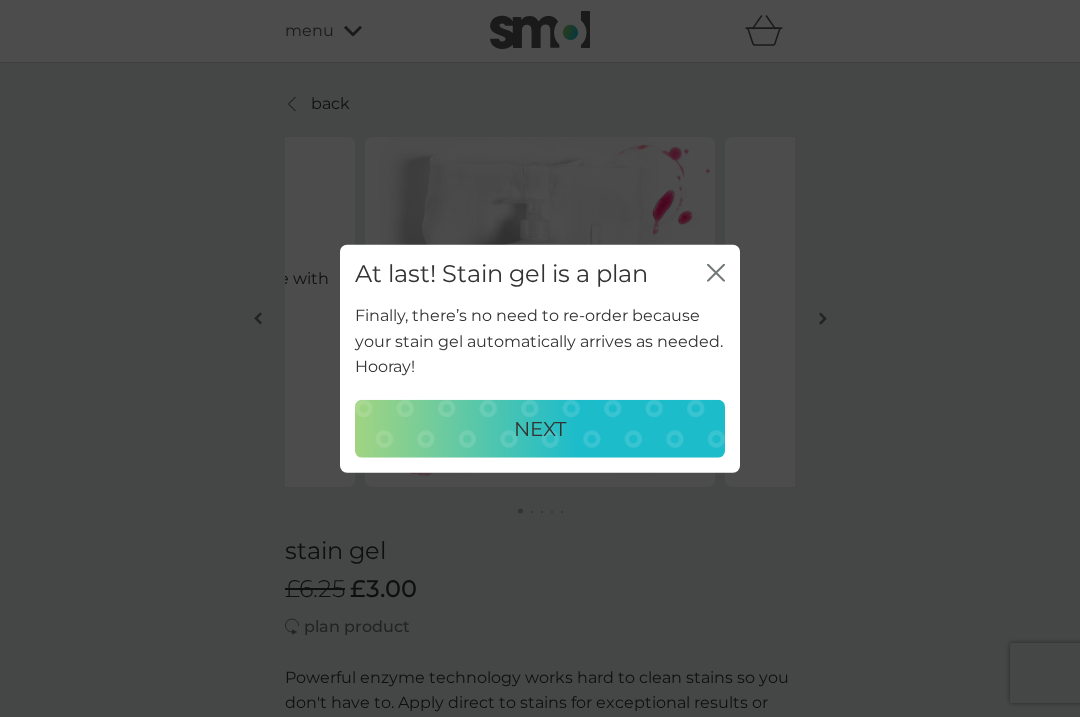 click on "NEXT" at bounding box center (540, 429) 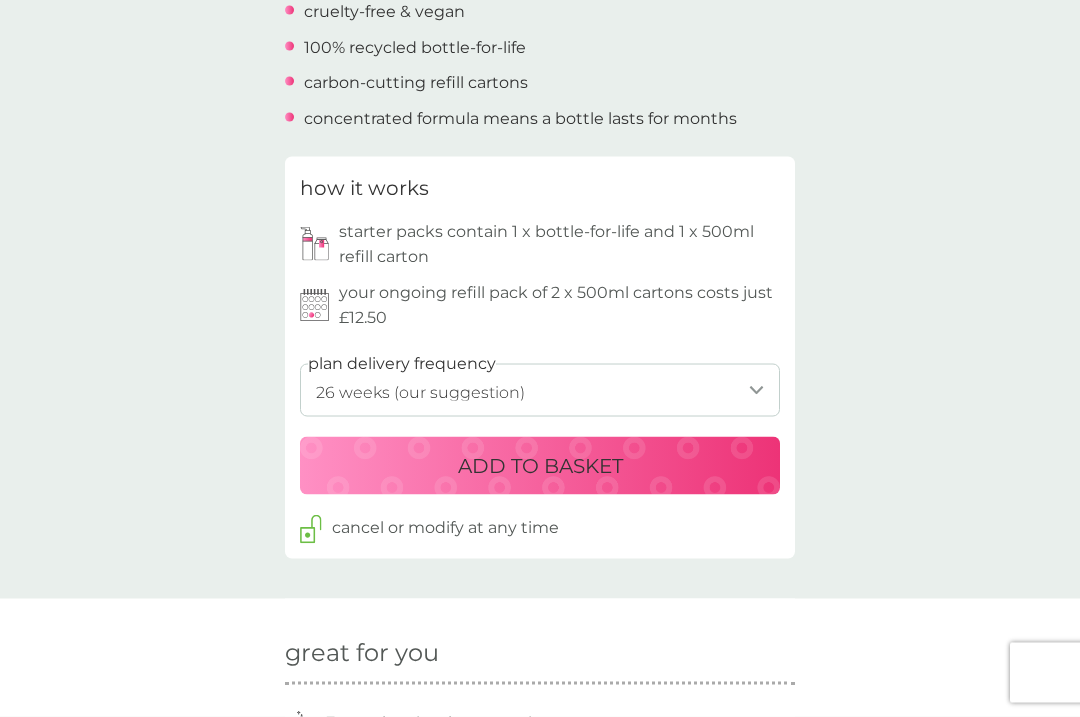 scroll, scrollTop: 836, scrollLeft: 0, axis: vertical 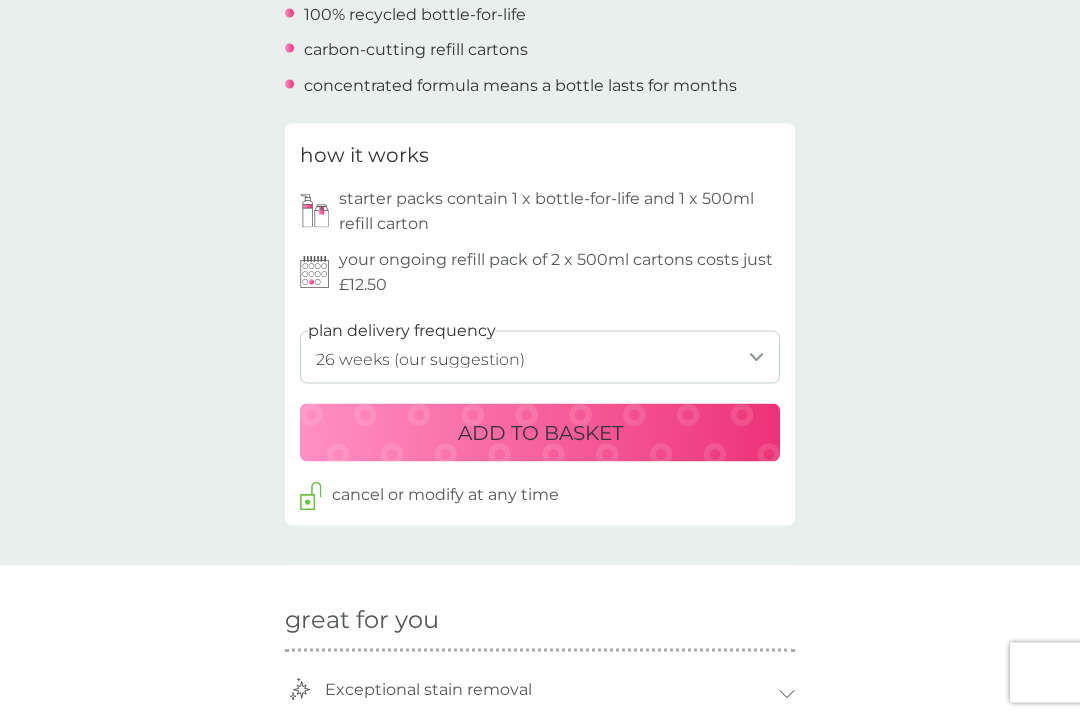 click on "1 week  2 weeks  3 weeks  4 weeks  5 weeks  6 weeks  7 weeks  8 weeks  9 weeks  10 weeks  11 weeks  12 weeks  13 weeks  14 weeks  15 weeks  16 weeks  17 weeks  18 weeks  19 weeks  20 weeks  21 weeks  22 weeks  23 weeks  24 weeks  25 weeks  26 weeks (our suggestion) 27 weeks  28 weeks  29 weeks  30 weeks  31 weeks  32 weeks  33 weeks  34 weeks  35 weeks" at bounding box center (540, 357) 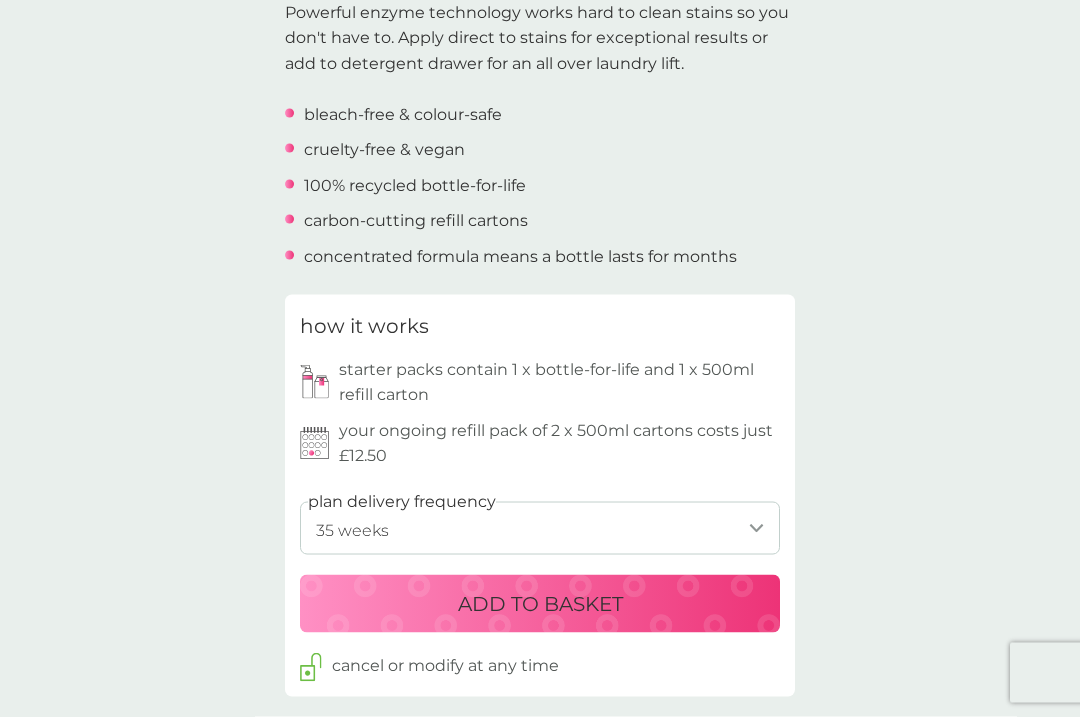 scroll, scrollTop: 666, scrollLeft: 0, axis: vertical 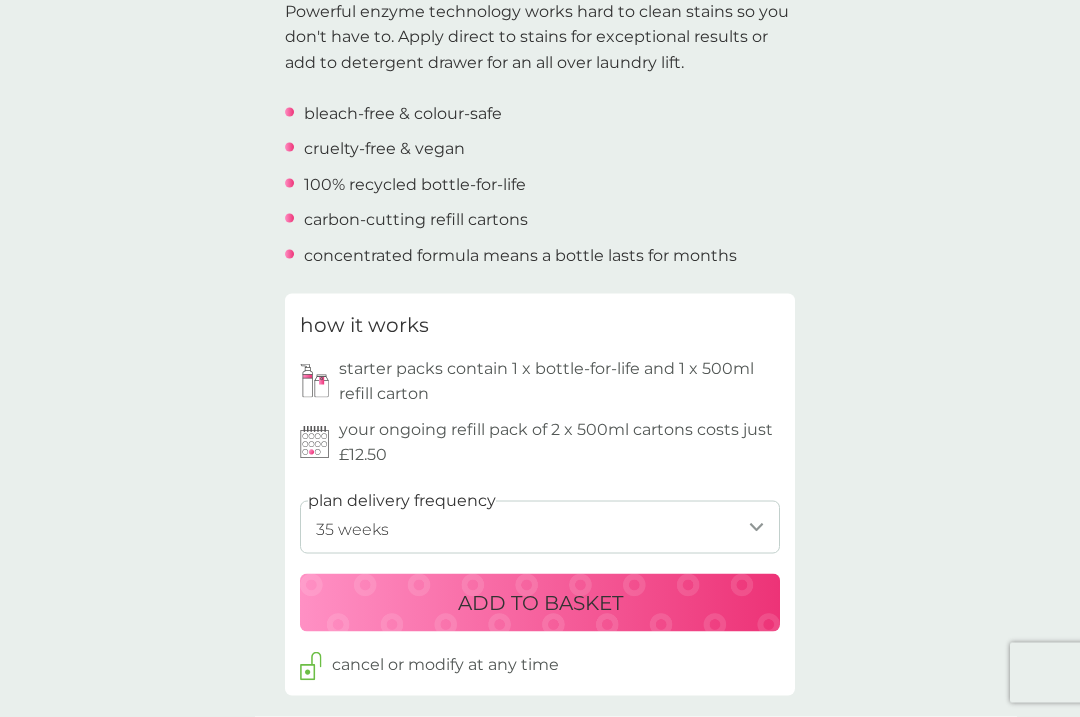 click on "1 week  2 weeks  3 weeks  4 weeks  5 weeks  6 weeks  7 weeks  8 weeks  9 weeks  10 weeks  11 weeks  12 weeks  13 weeks  14 weeks  15 weeks  16 weeks  17 weeks  18 weeks  19 weeks  20 weeks  21 weeks  22 weeks  23 weeks  24 weeks  25 weeks  26 weeks (our suggestion) 27 weeks  28 weeks  29 weeks  30 weeks  31 weeks  32 weeks  33 weeks  34 weeks  35 weeks" at bounding box center [540, 527] 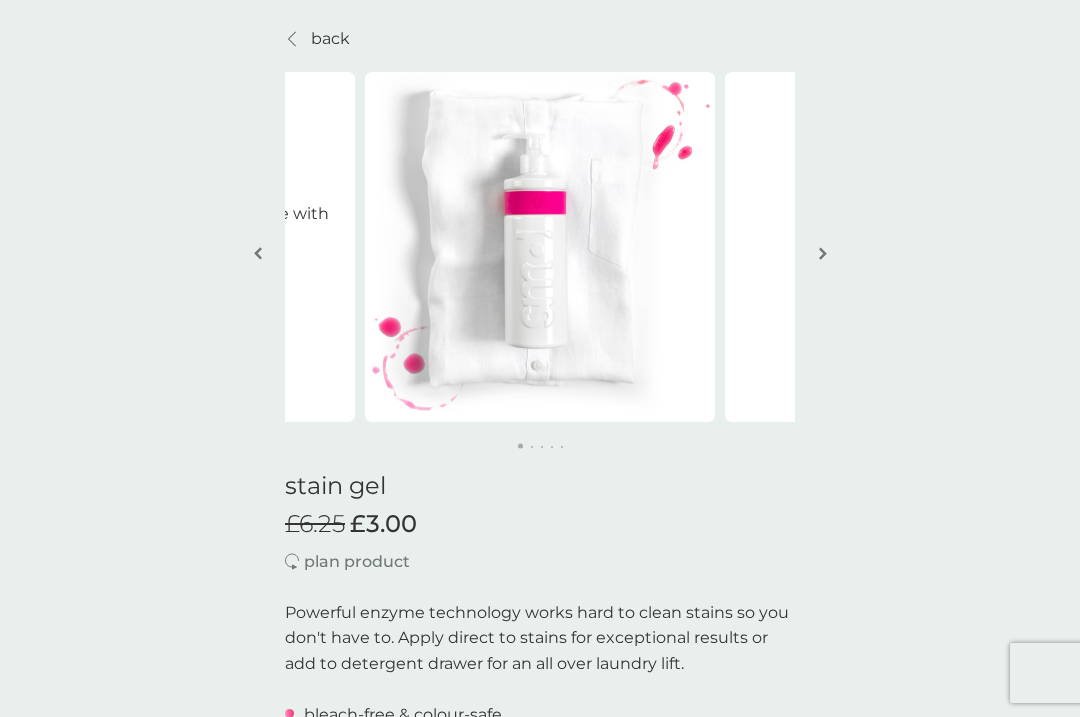 scroll, scrollTop: 0, scrollLeft: 0, axis: both 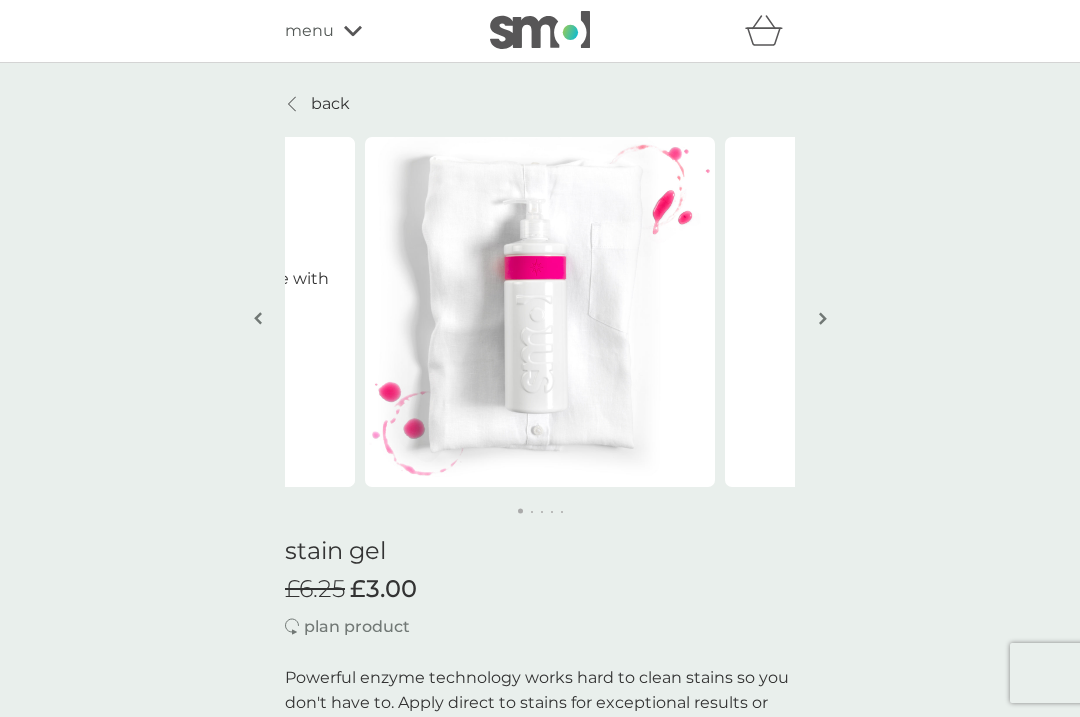 click on "menu" at bounding box center (370, 31) 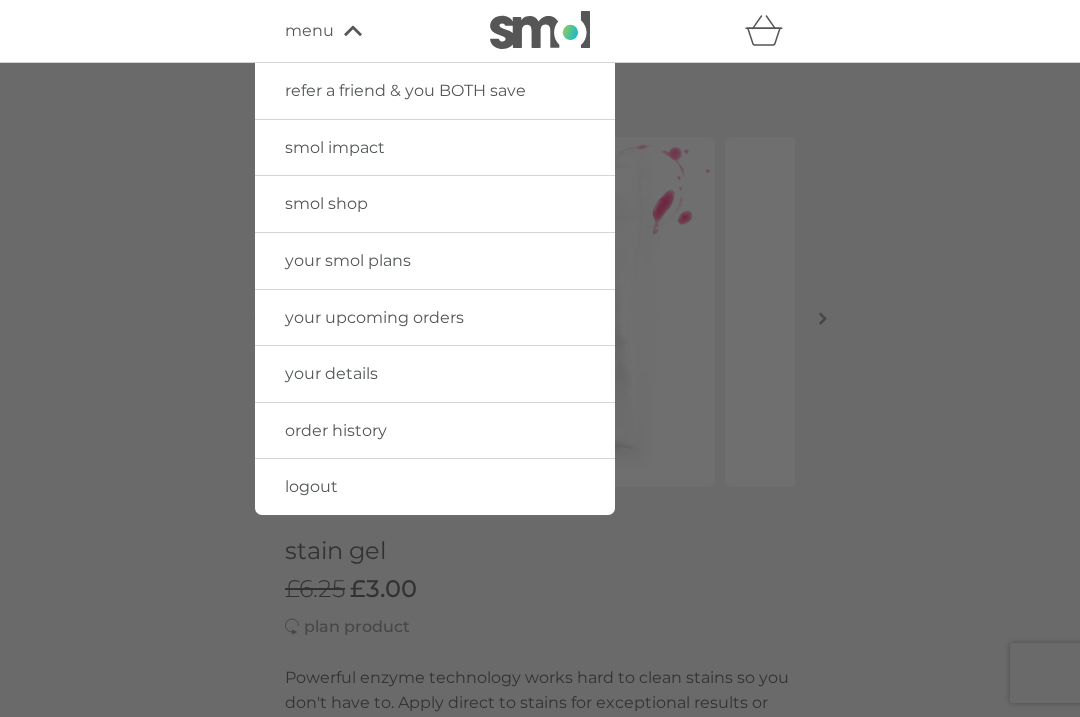 click on "your smol plans" at bounding box center [435, 261] 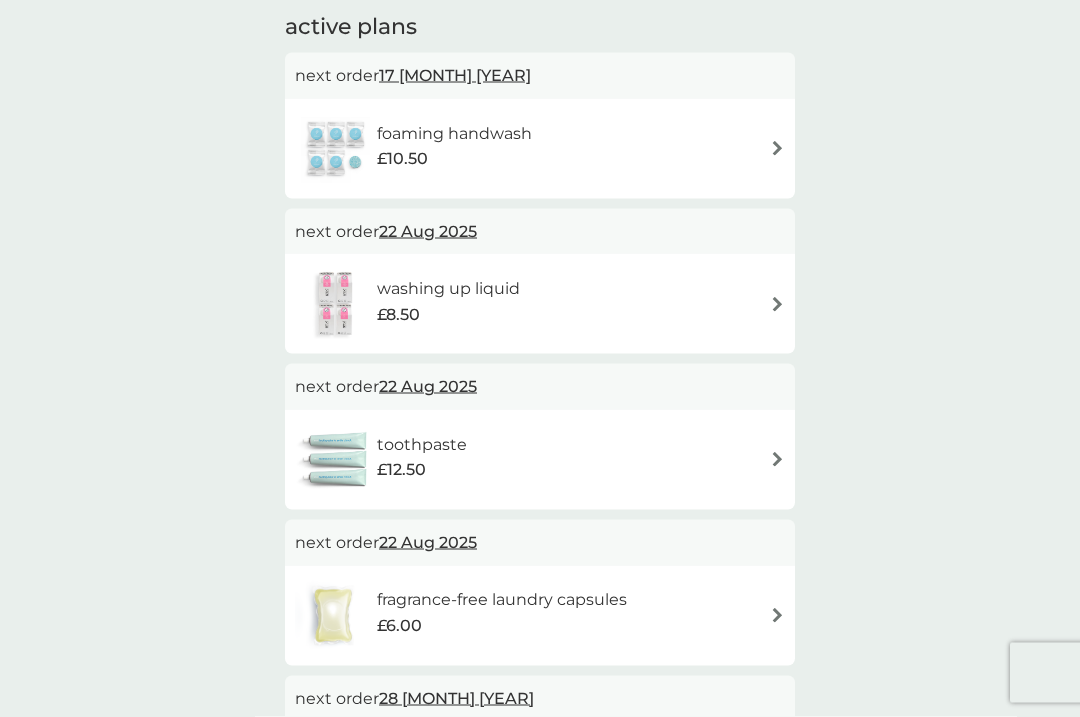 scroll, scrollTop: 363, scrollLeft: 0, axis: vertical 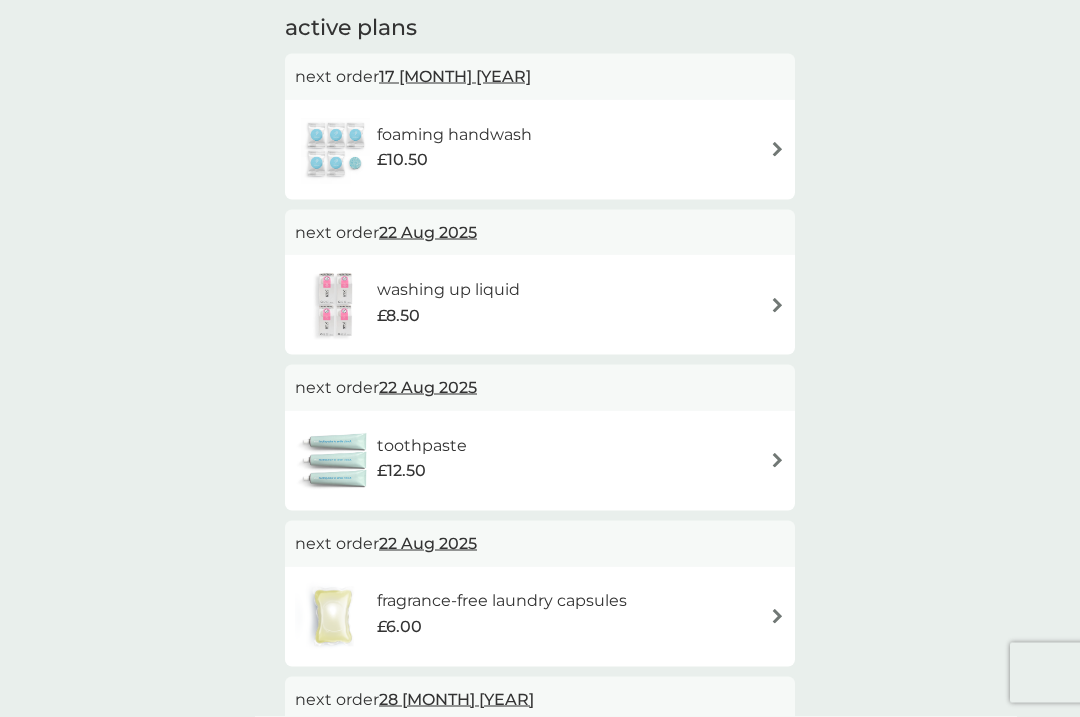 click on "foaming handwash £10.50" at bounding box center [540, 150] 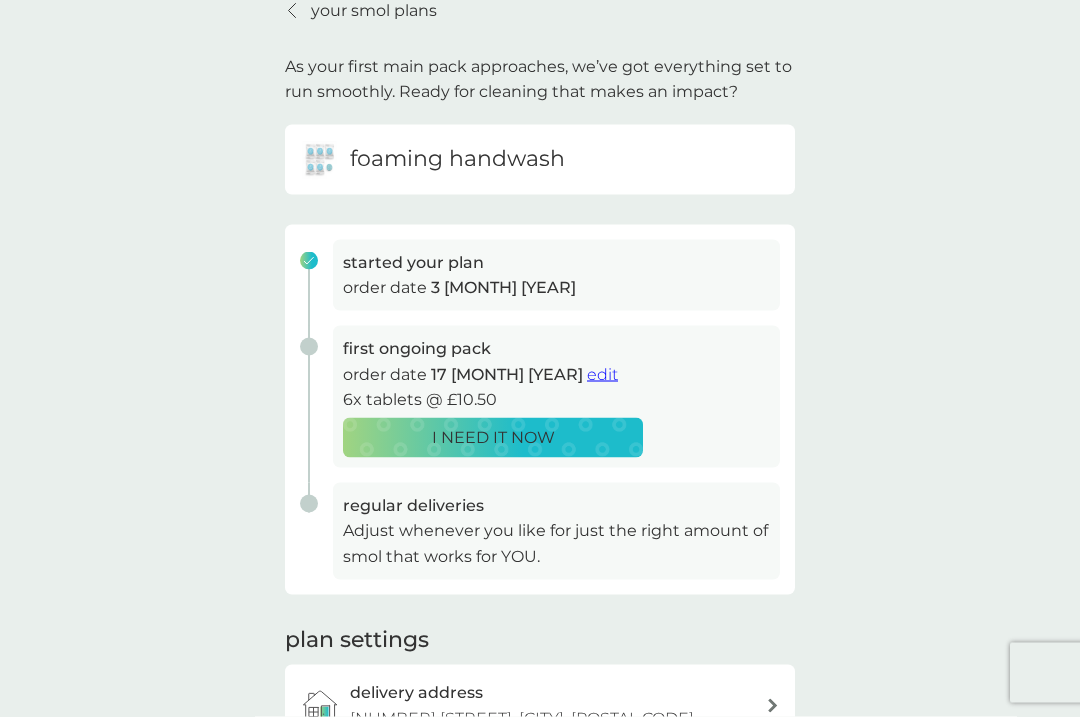 scroll, scrollTop: 94, scrollLeft: 0, axis: vertical 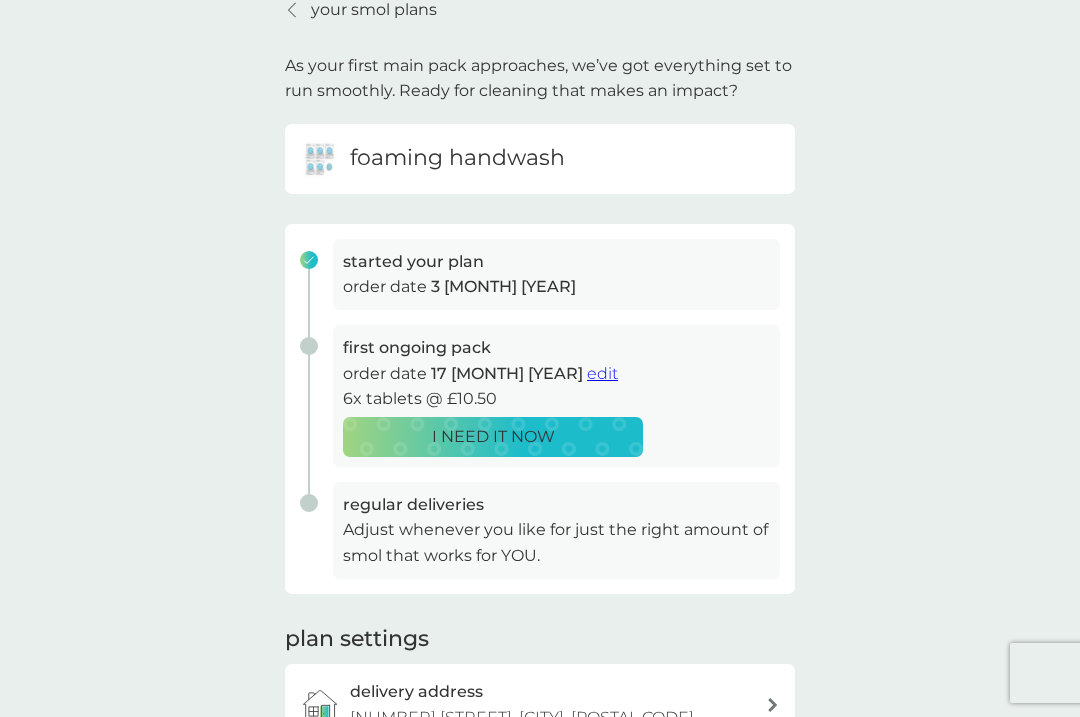 click on "edit" at bounding box center (602, 373) 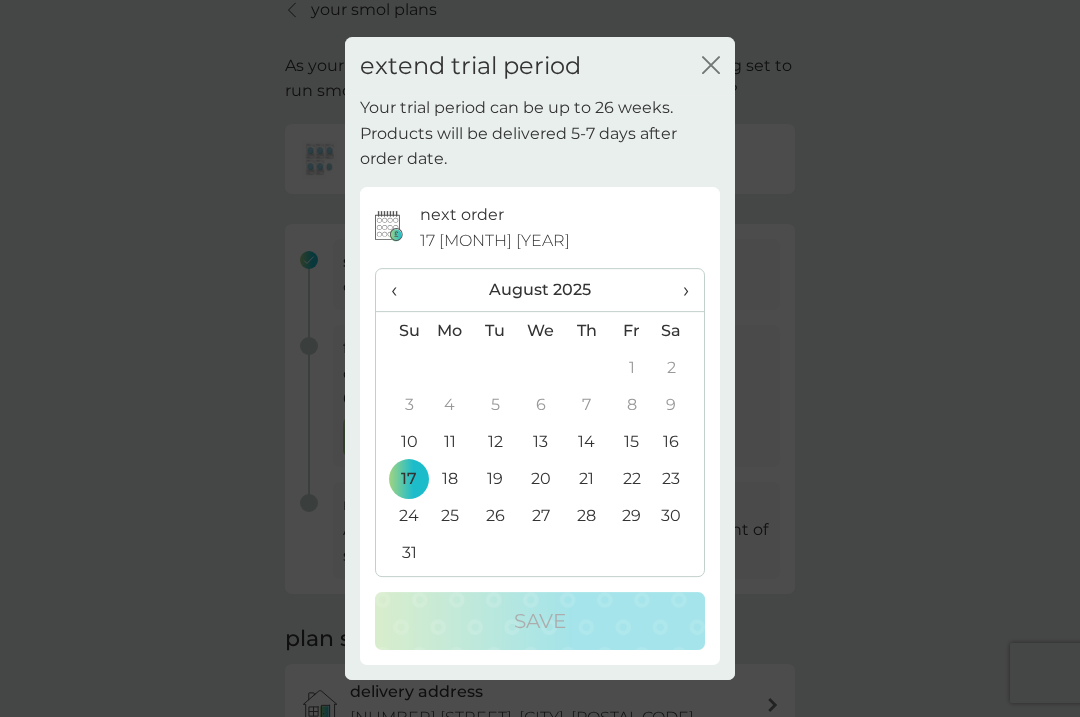 click on "›" at bounding box center [679, 290] 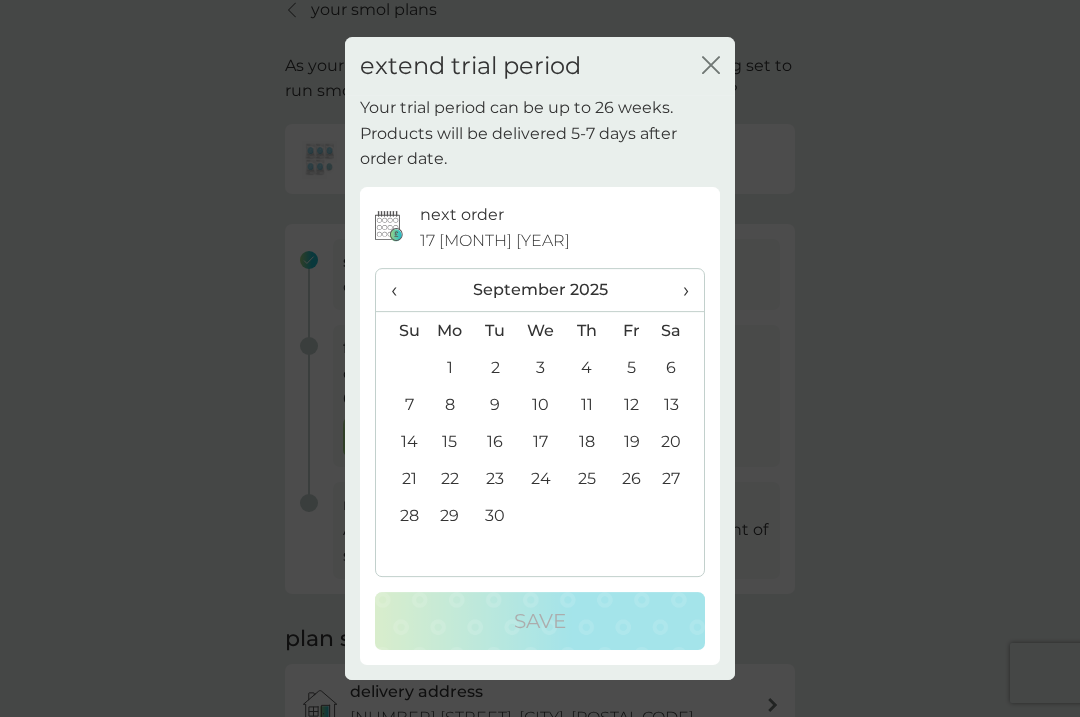click on "12" at bounding box center (631, 404) 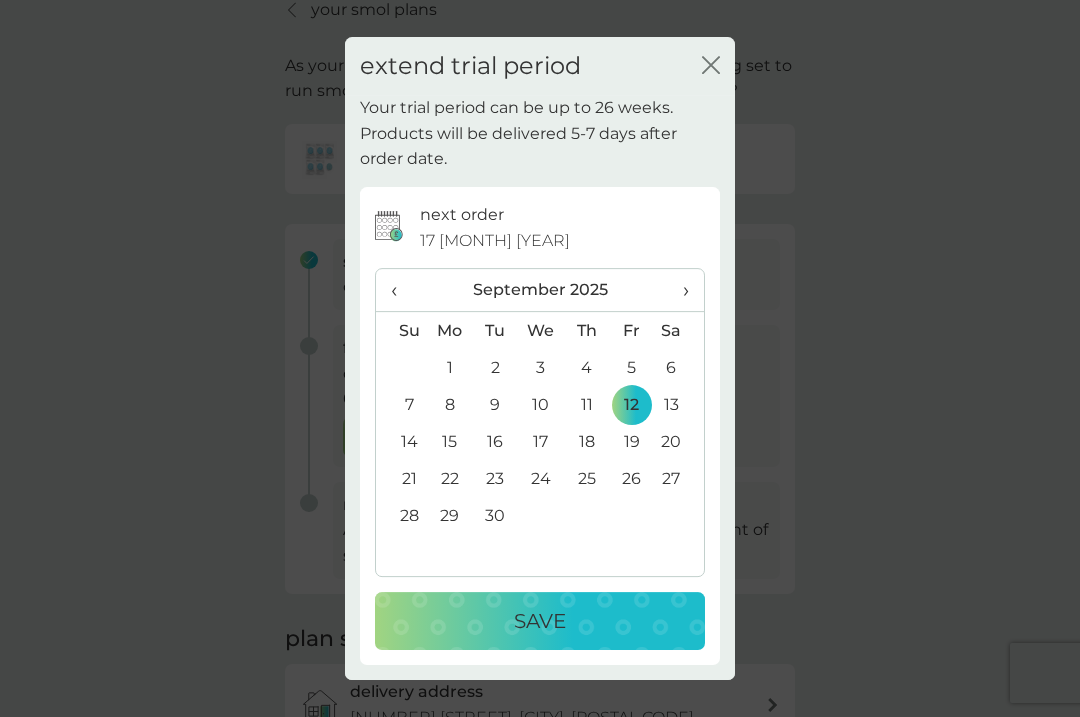 click on "Save" at bounding box center [540, 621] 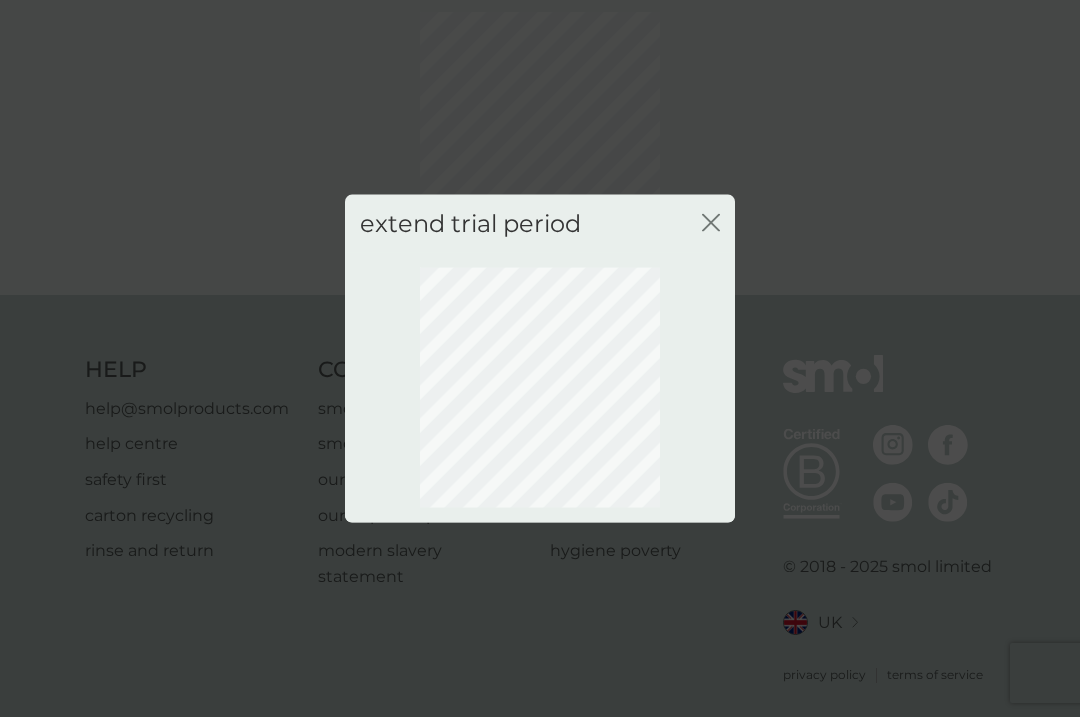 scroll, scrollTop: 66, scrollLeft: 0, axis: vertical 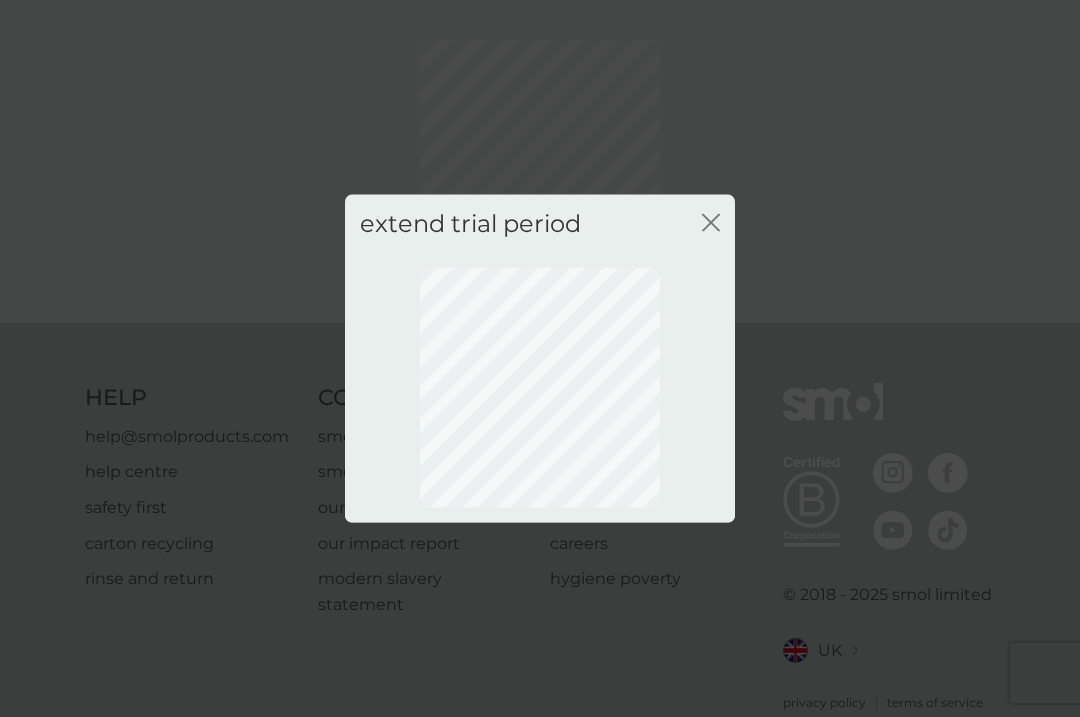 click on "extend trial period close" at bounding box center [540, 223] 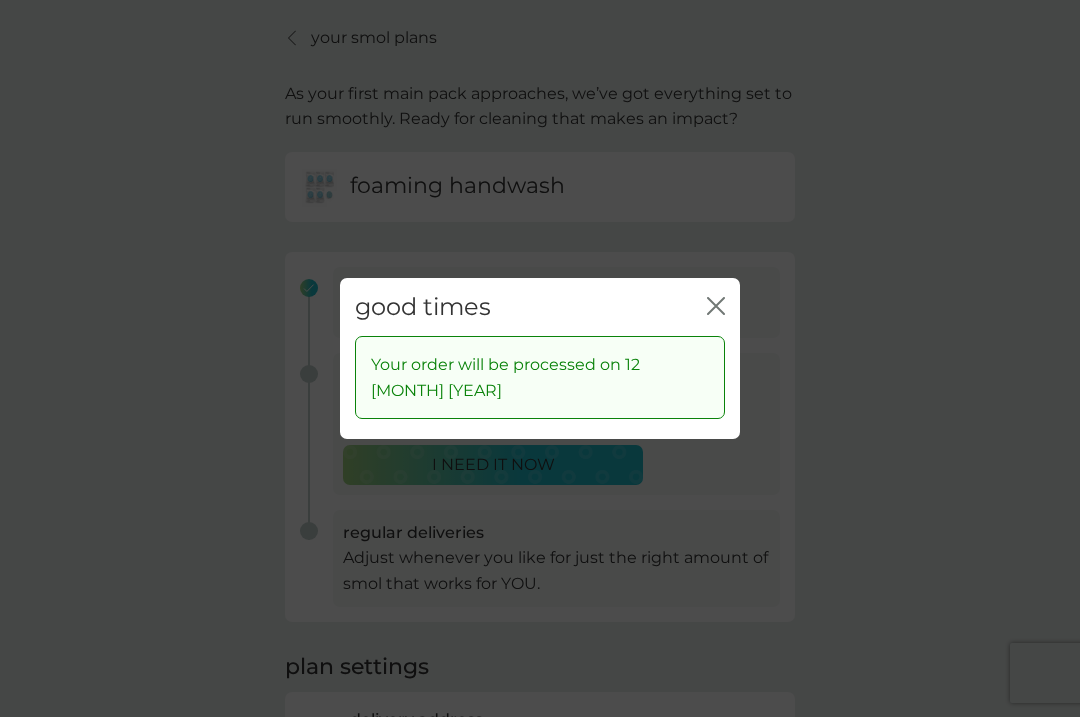 click on "close" 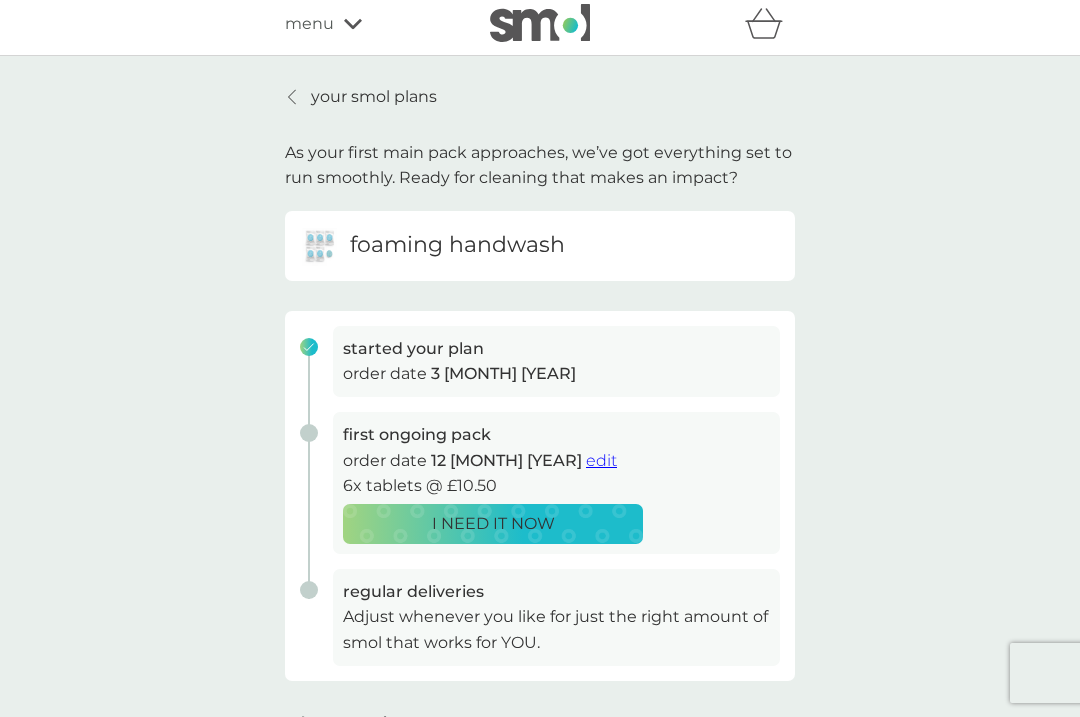 scroll, scrollTop: 0, scrollLeft: 0, axis: both 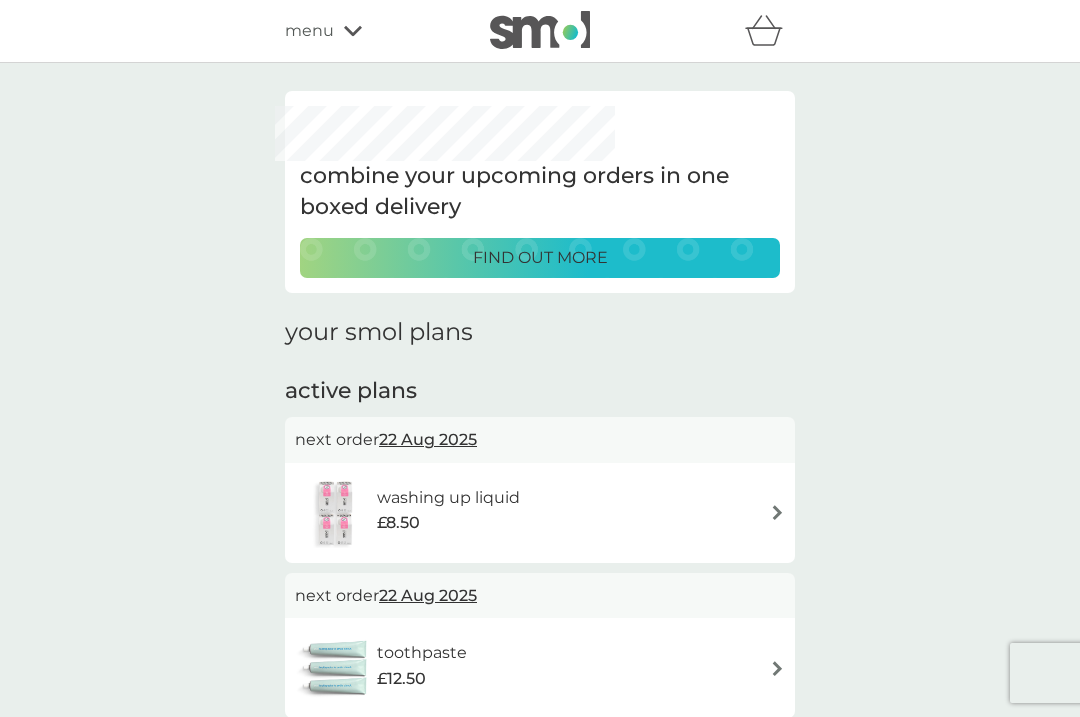 click on "menu" at bounding box center (370, 31) 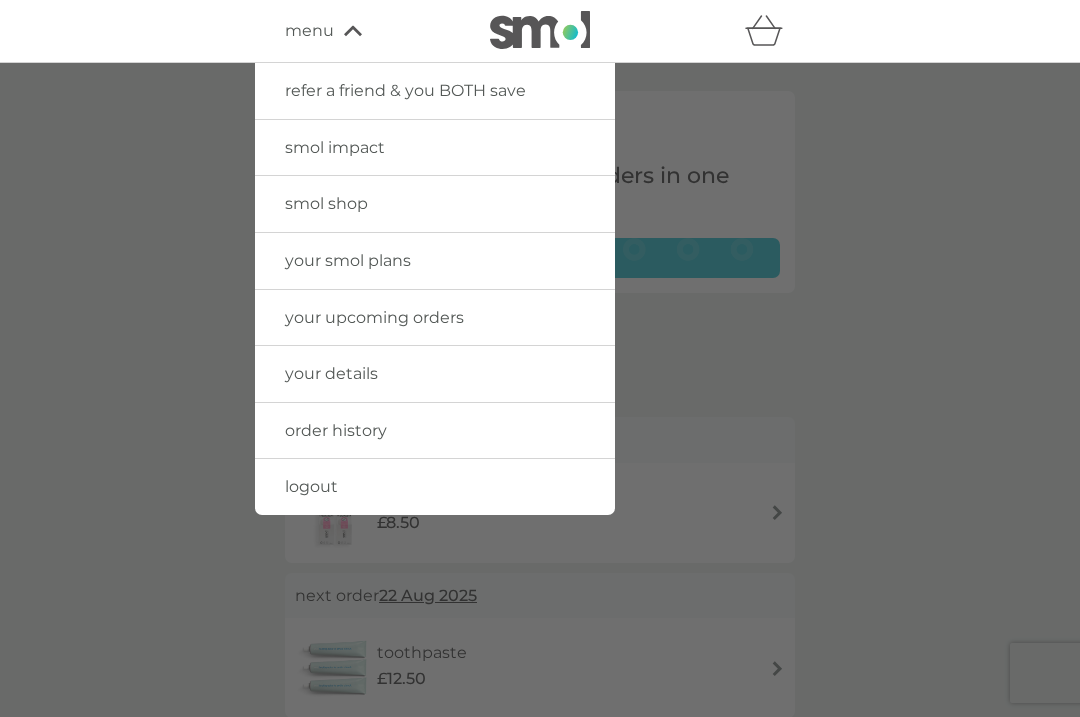 click on "smol shop" at bounding box center [435, 204] 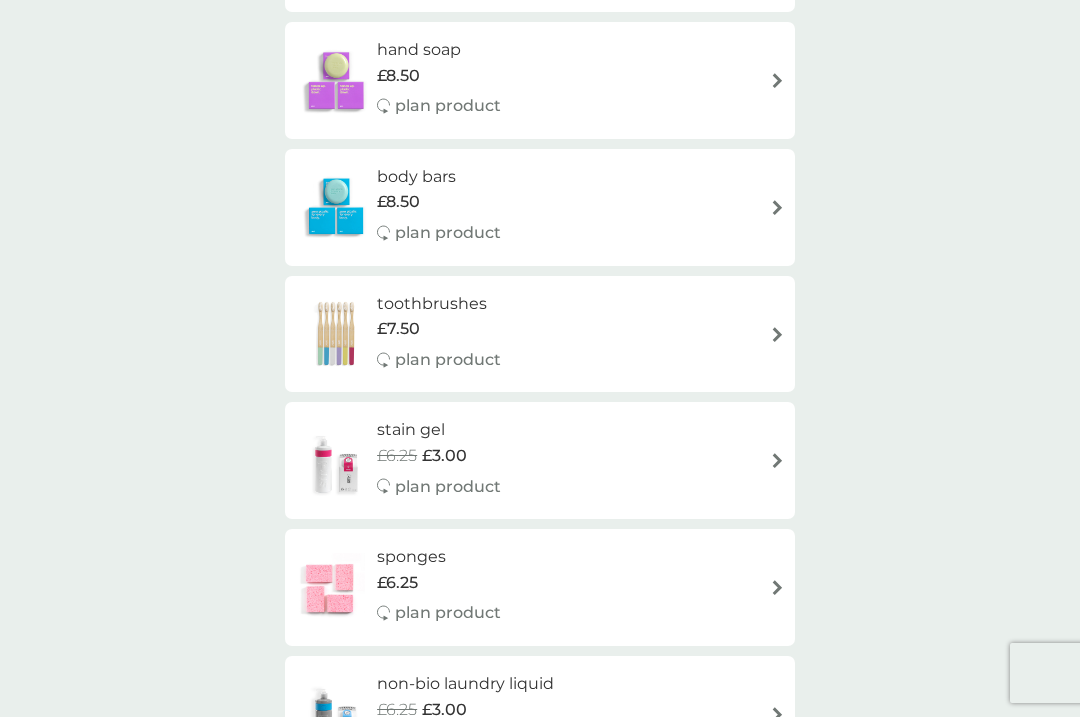 scroll, scrollTop: 925, scrollLeft: 0, axis: vertical 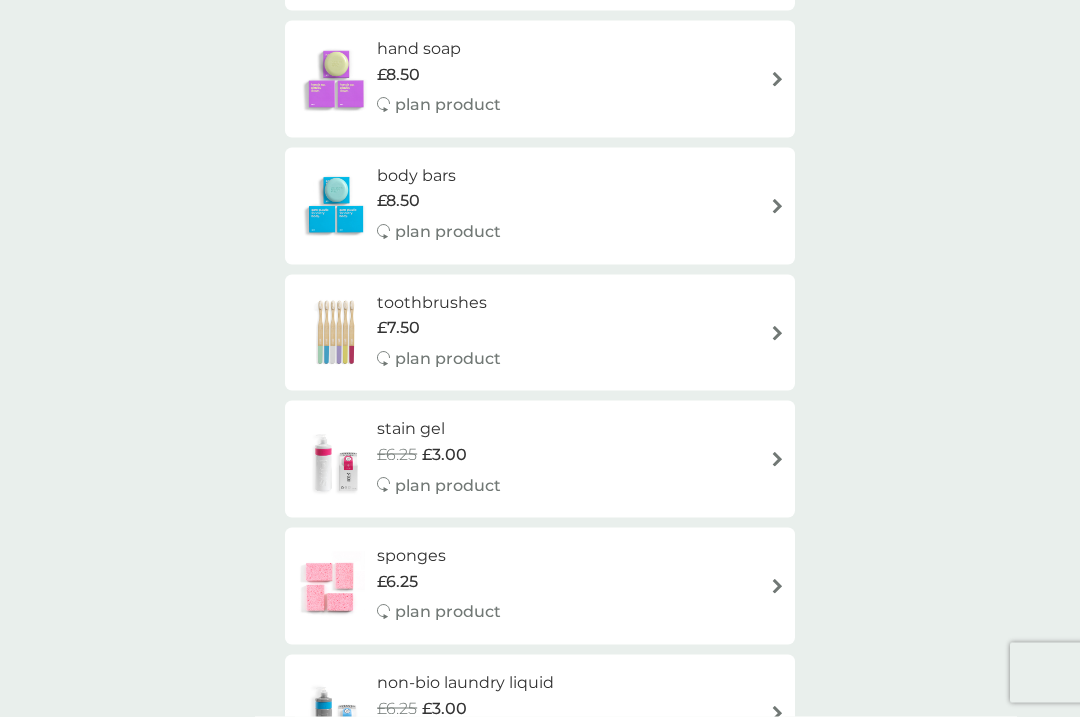 click on "stain gel £6.25 £3.00 plan product" at bounding box center [540, 459] 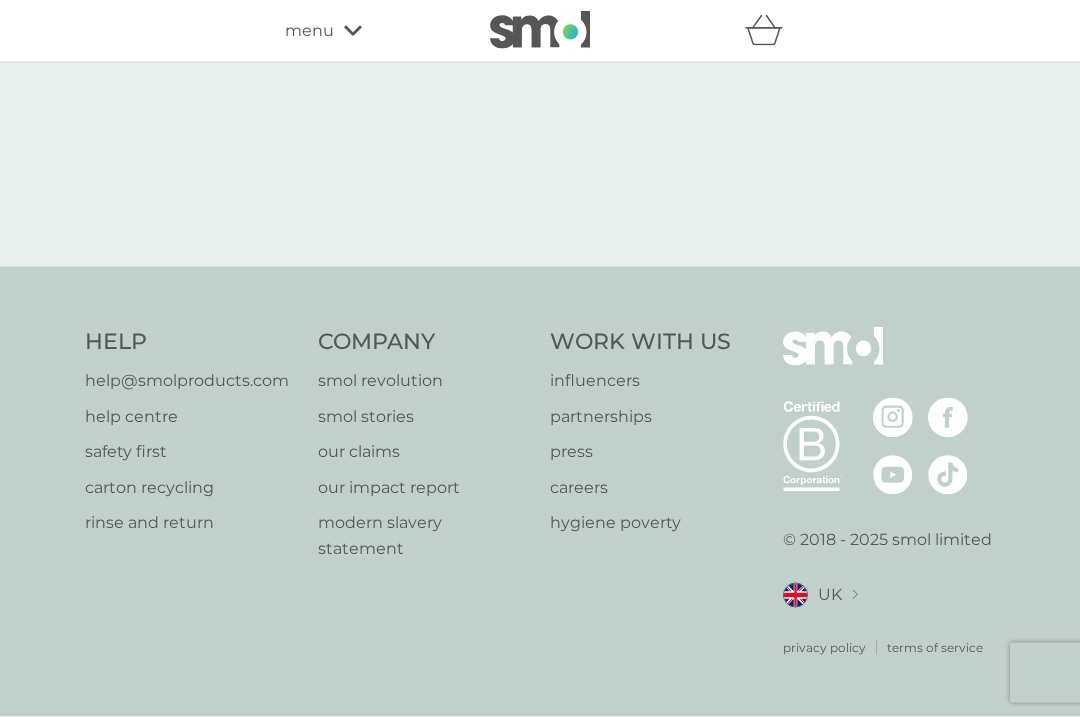scroll, scrollTop: 0, scrollLeft: 0, axis: both 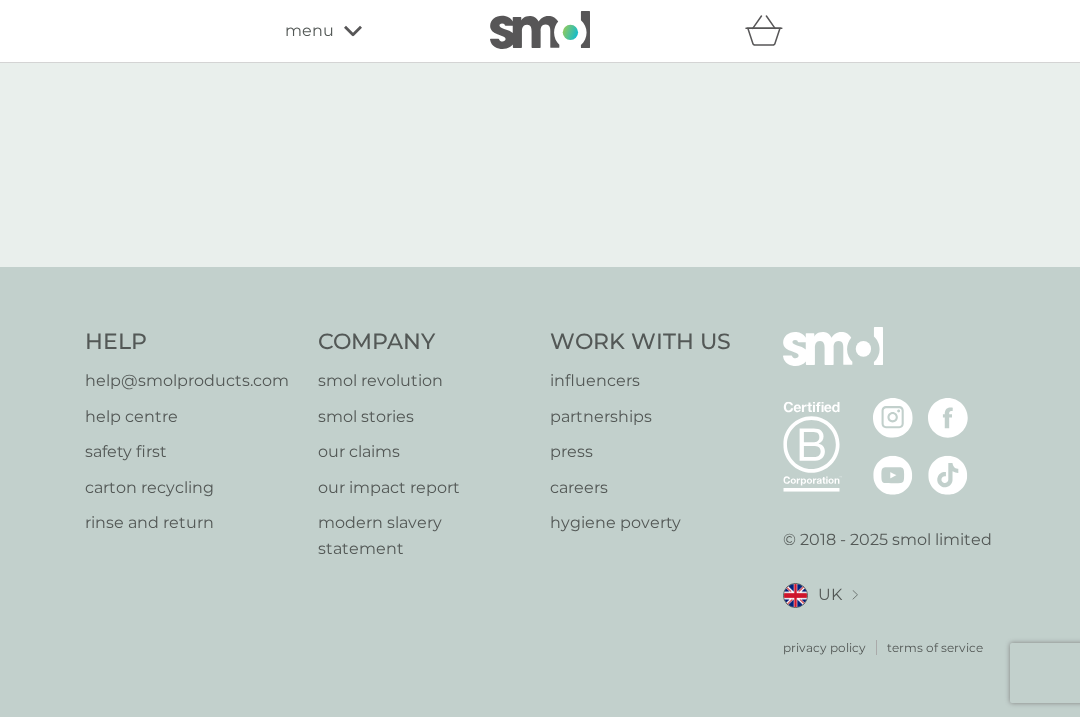 select on "182" 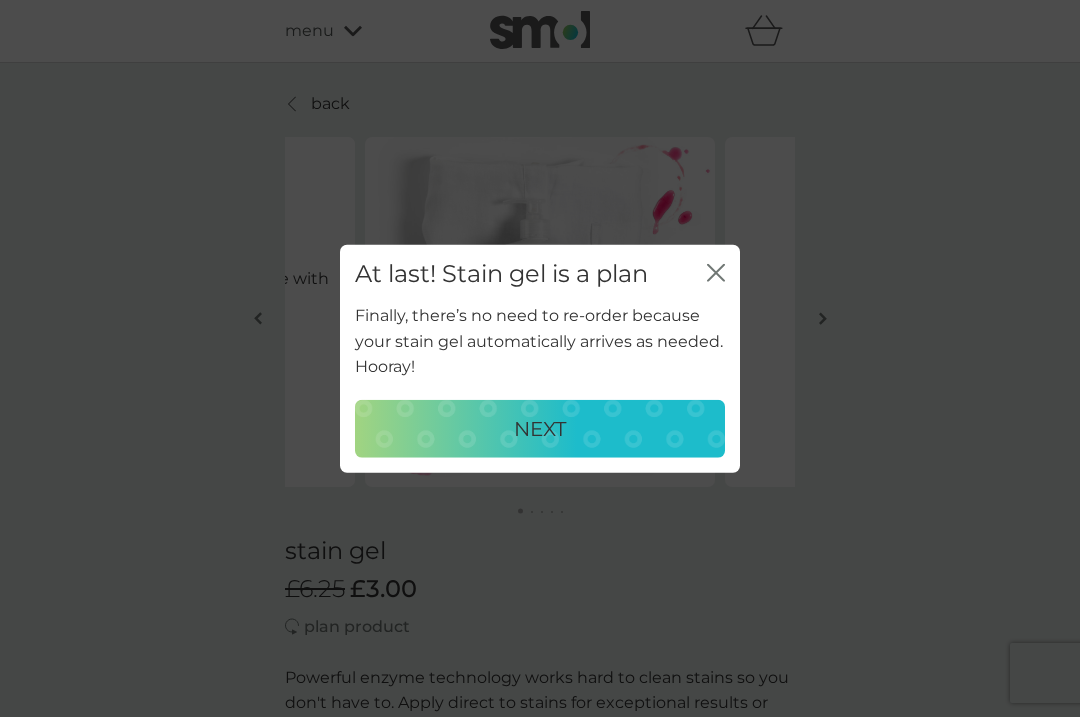 click on "NEXT" at bounding box center (540, 429) 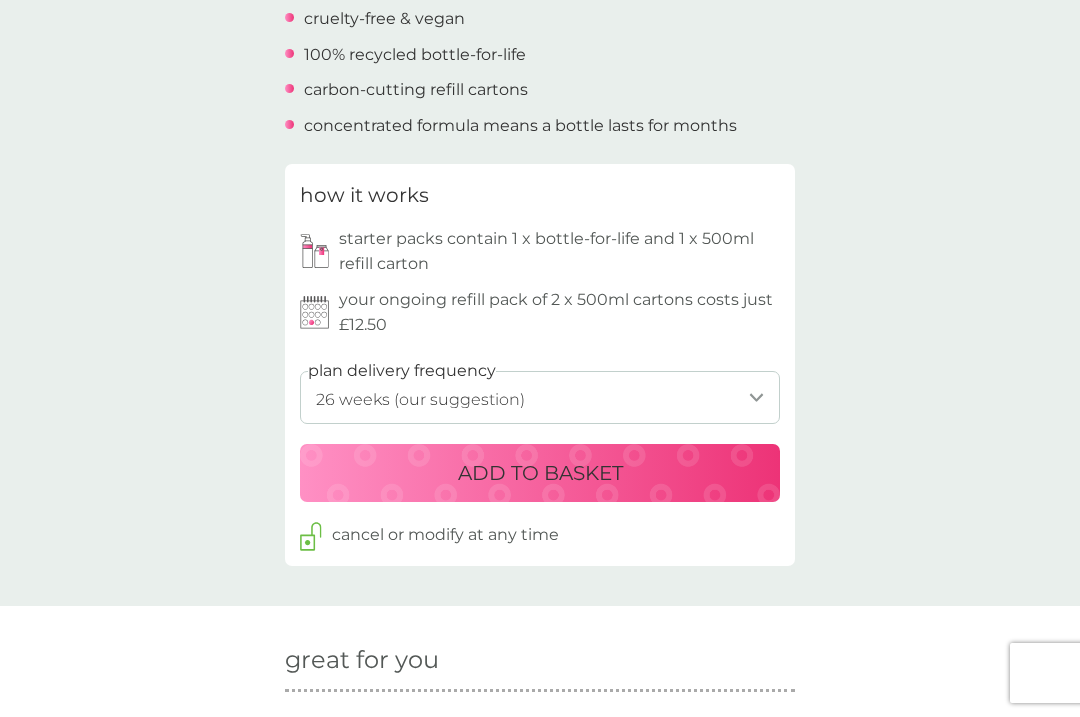 scroll, scrollTop: 814, scrollLeft: 0, axis: vertical 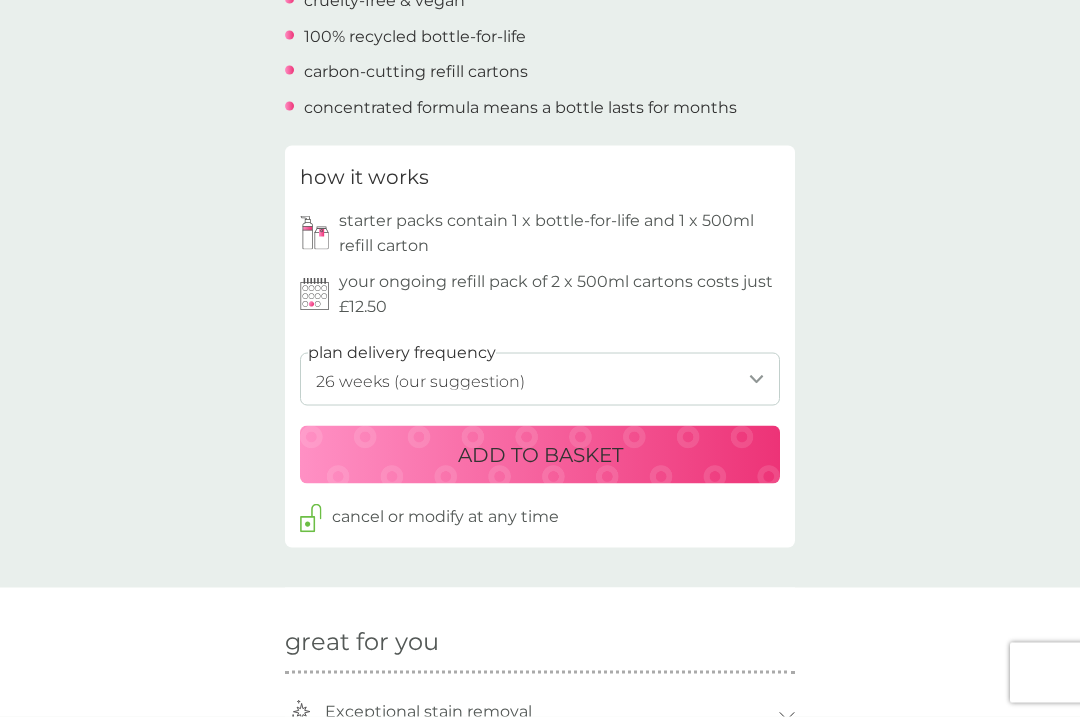 click on "ADD TO BASKET" at bounding box center [540, 455] 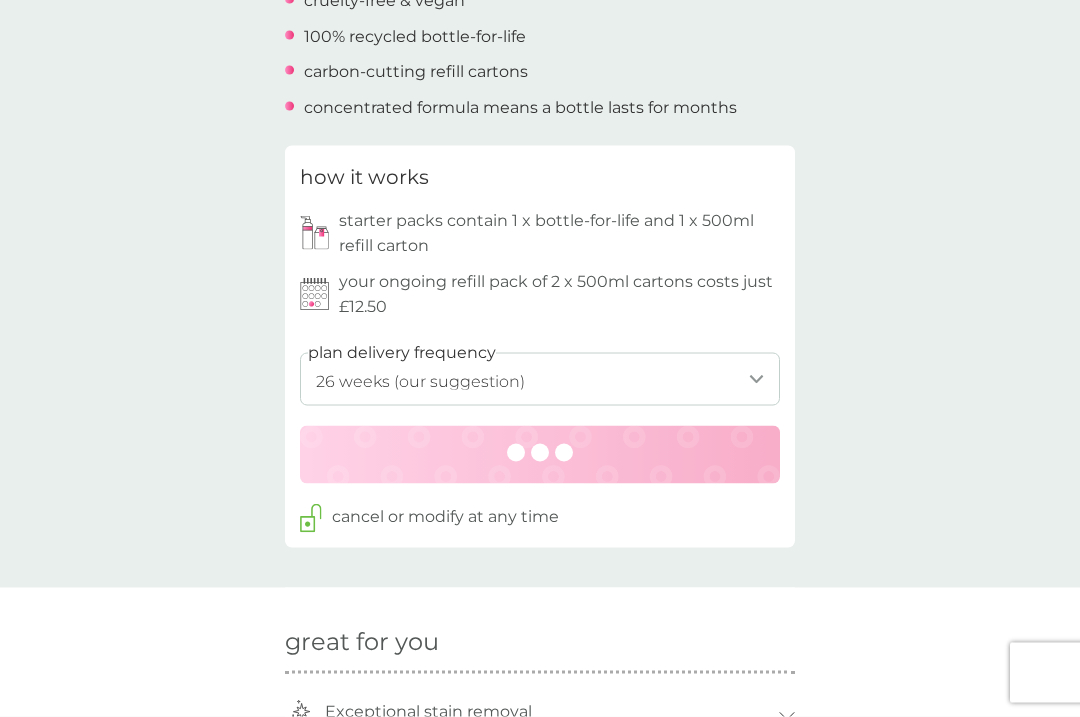 scroll, scrollTop: 815, scrollLeft: 0, axis: vertical 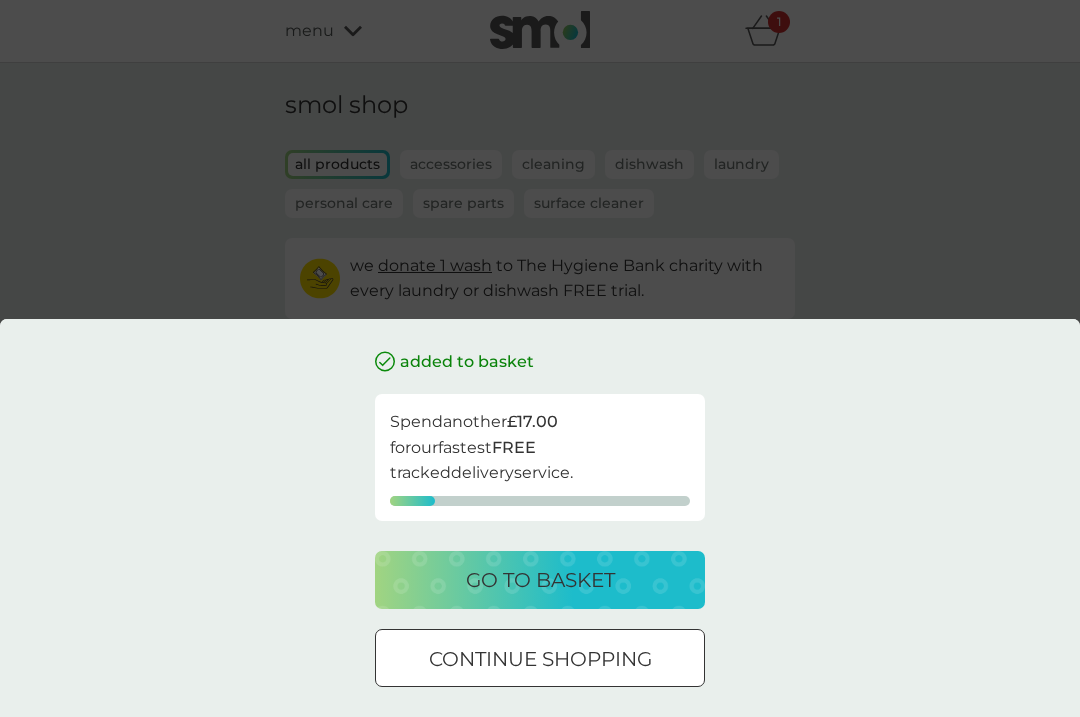 click on "continue shopping" at bounding box center [540, 659] 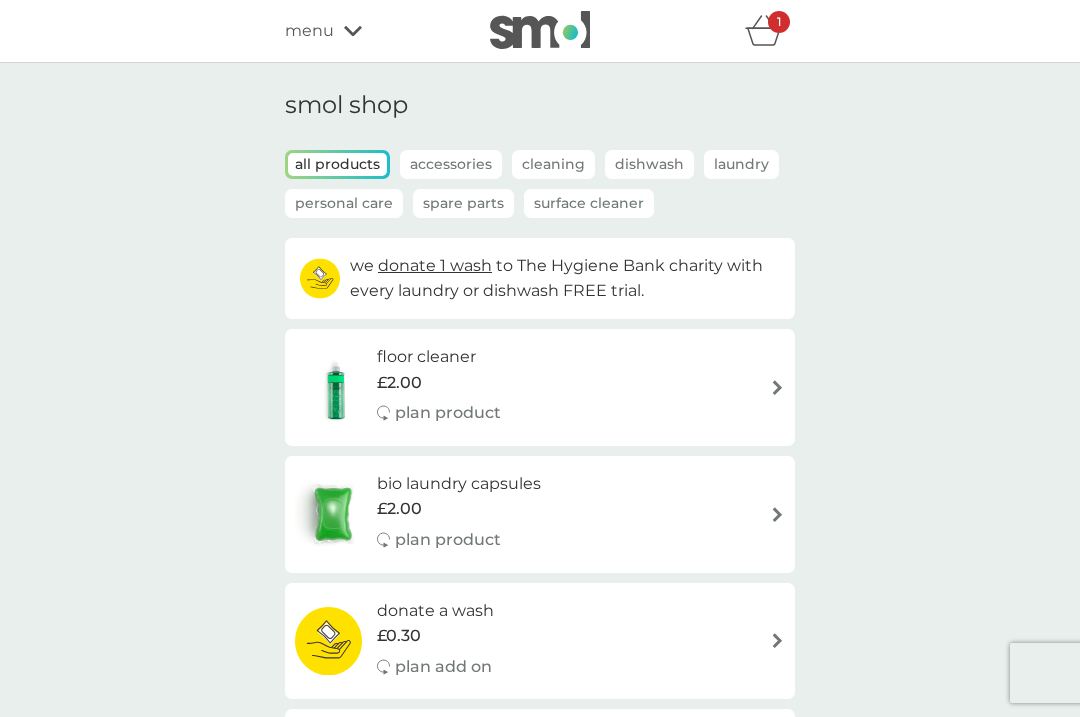 click on "floor cleaner £2.00 plan product" at bounding box center [540, 387] 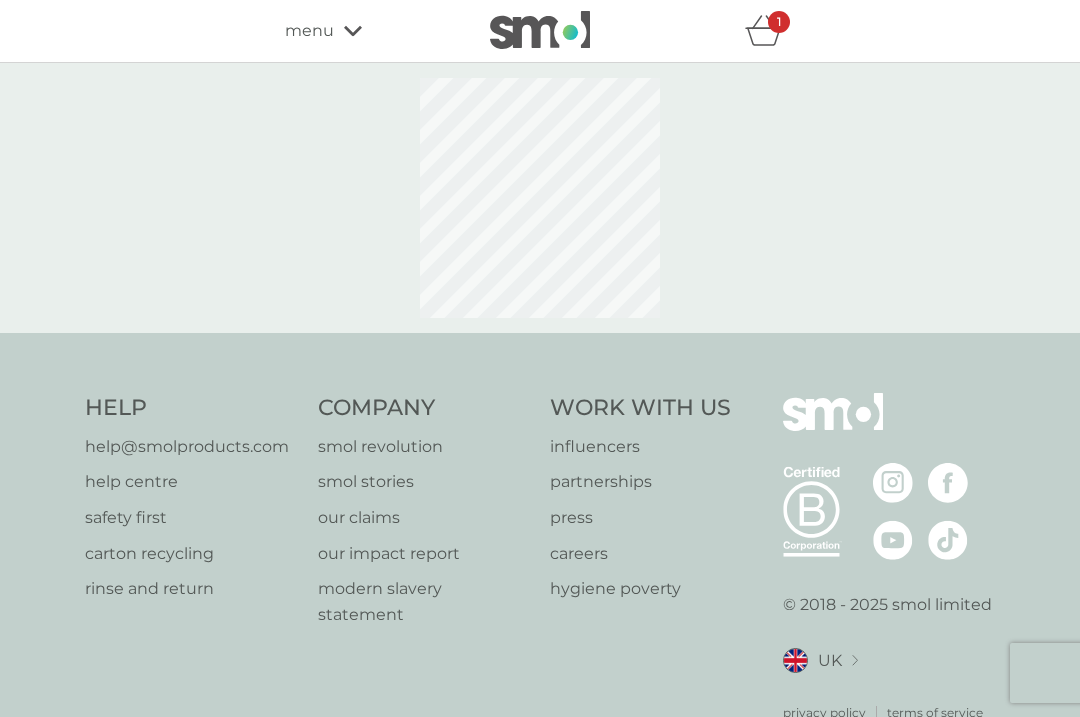 select on "84" 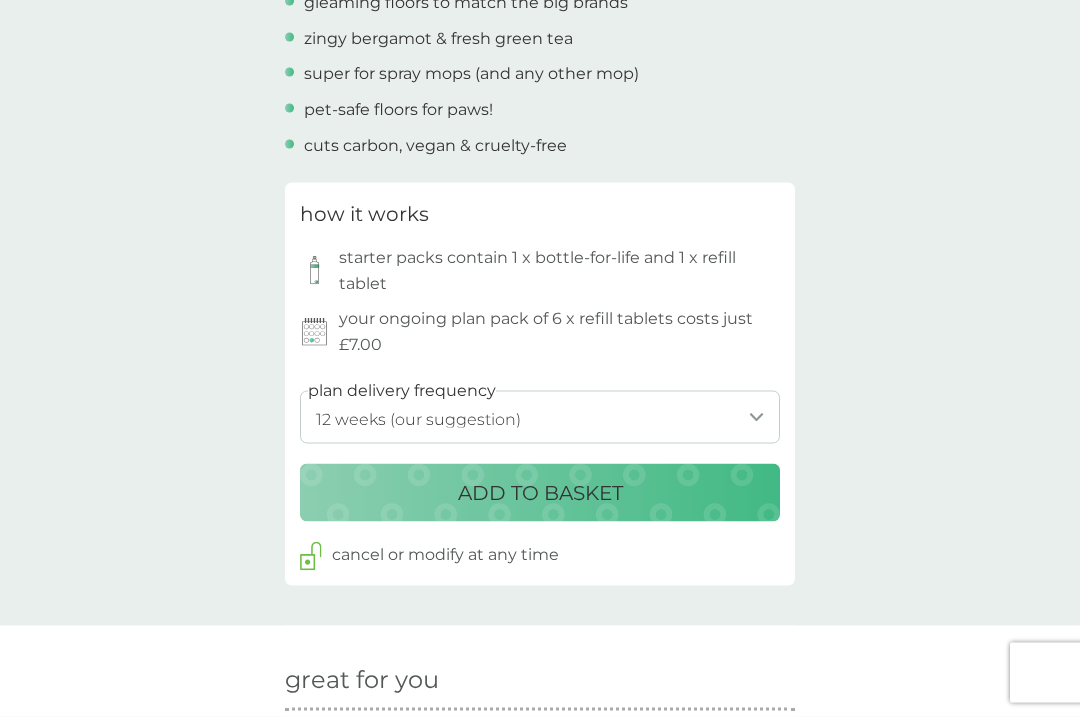 scroll, scrollTop: 803, scrollLeft: 0, axis: vertical 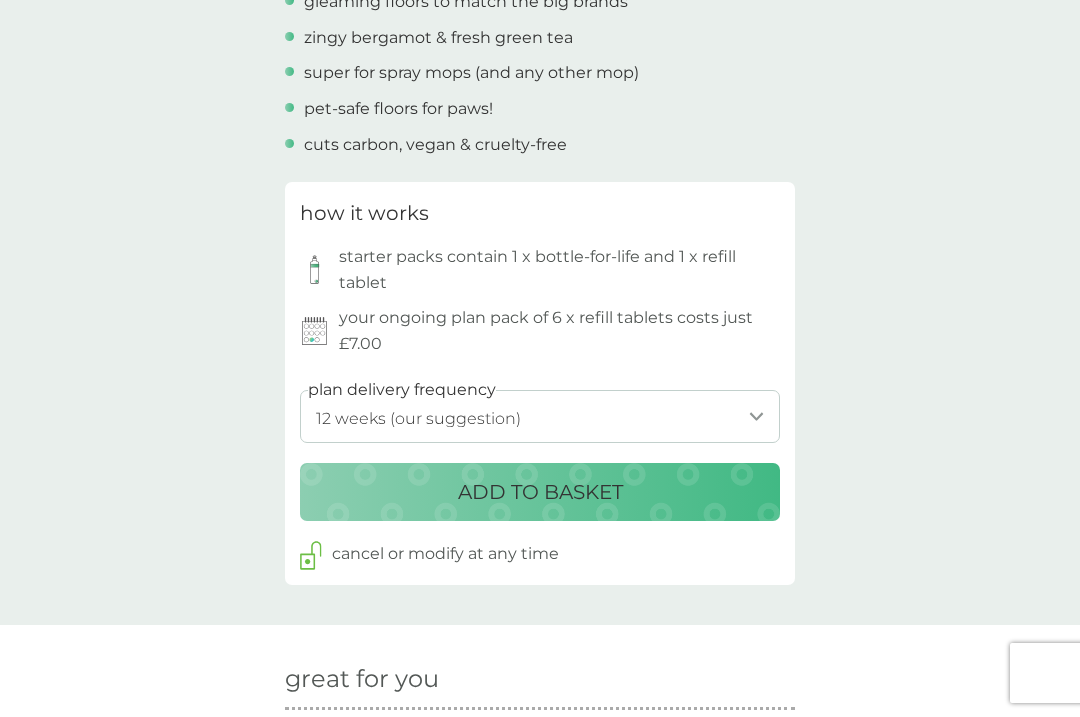 click on "ADD TO BASKET" at bounding box center (540, 492) 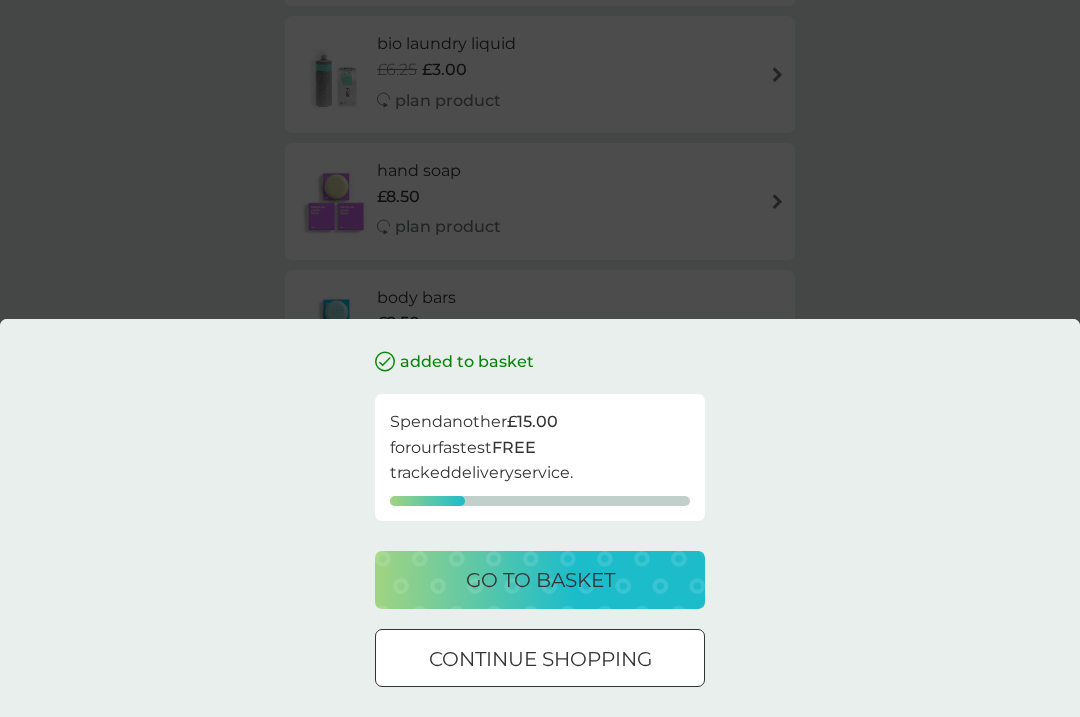 scroll, scrollTop: 0, scrollLeft: 0, axis: both 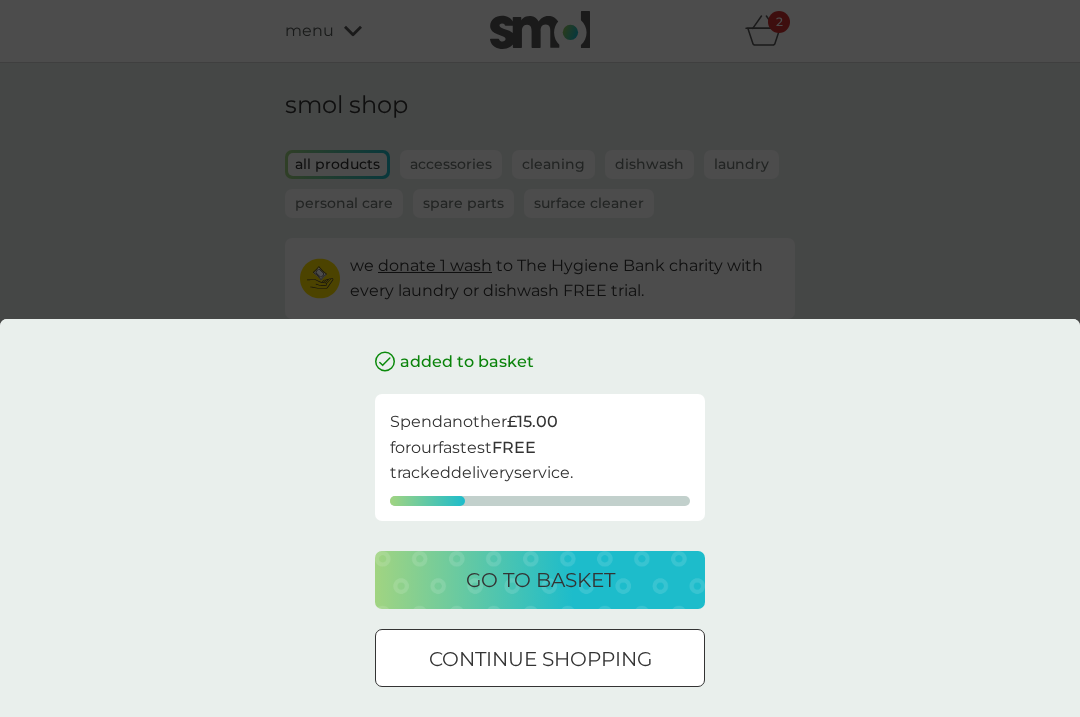 click on "go to basket" at bounding box center [540, 580] 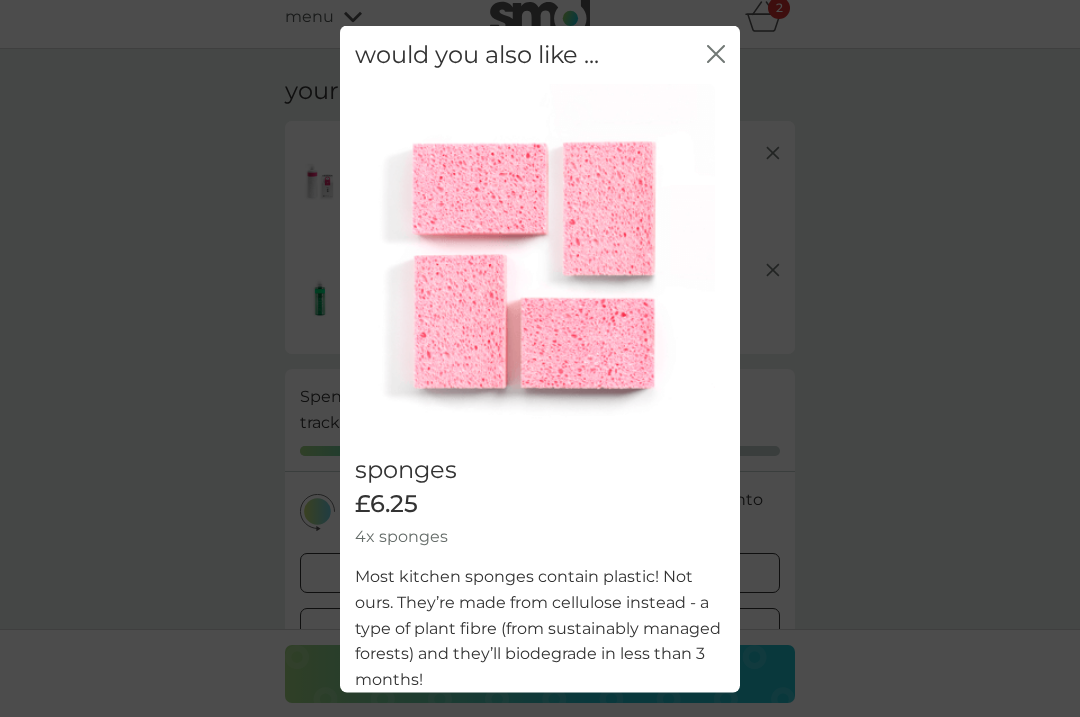 scroll, scrollTop: 18, scrollLeft: 0, axis: vertical 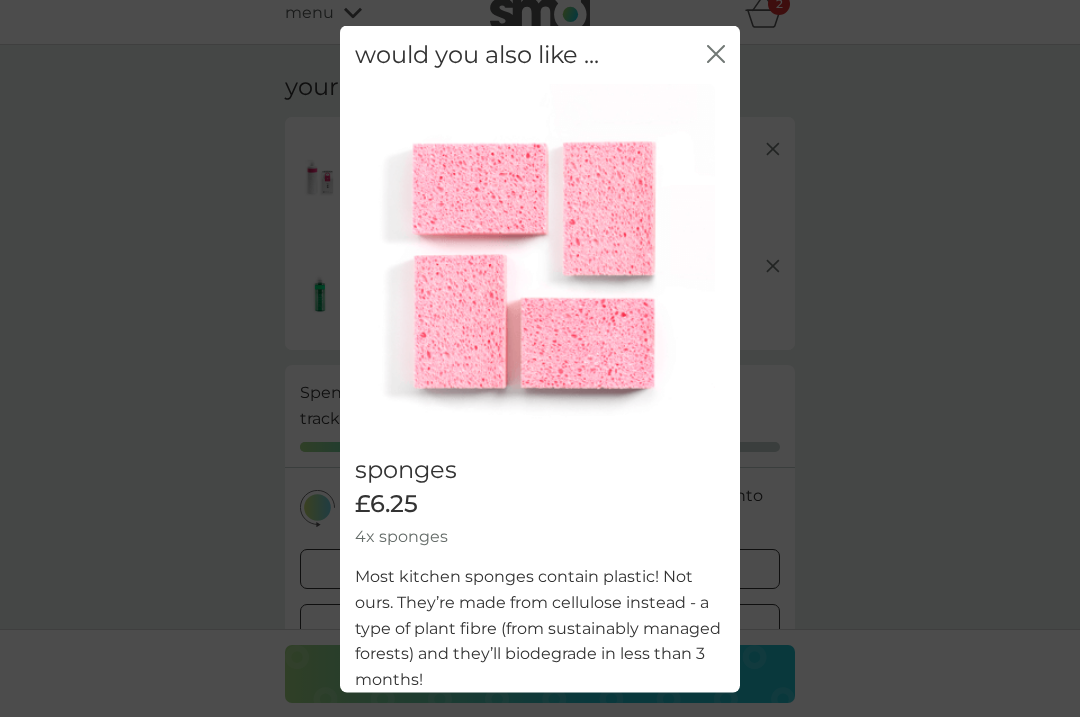 click on "close" 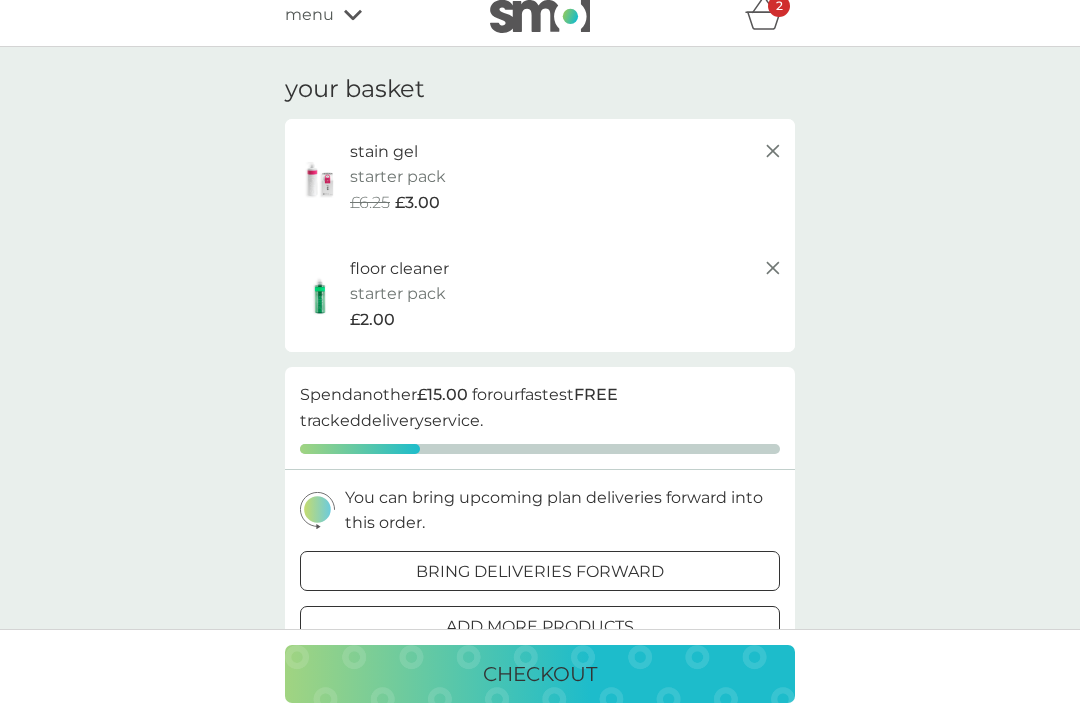 scroll, scrollTop: 0, scrollLeft: 0, axis: both 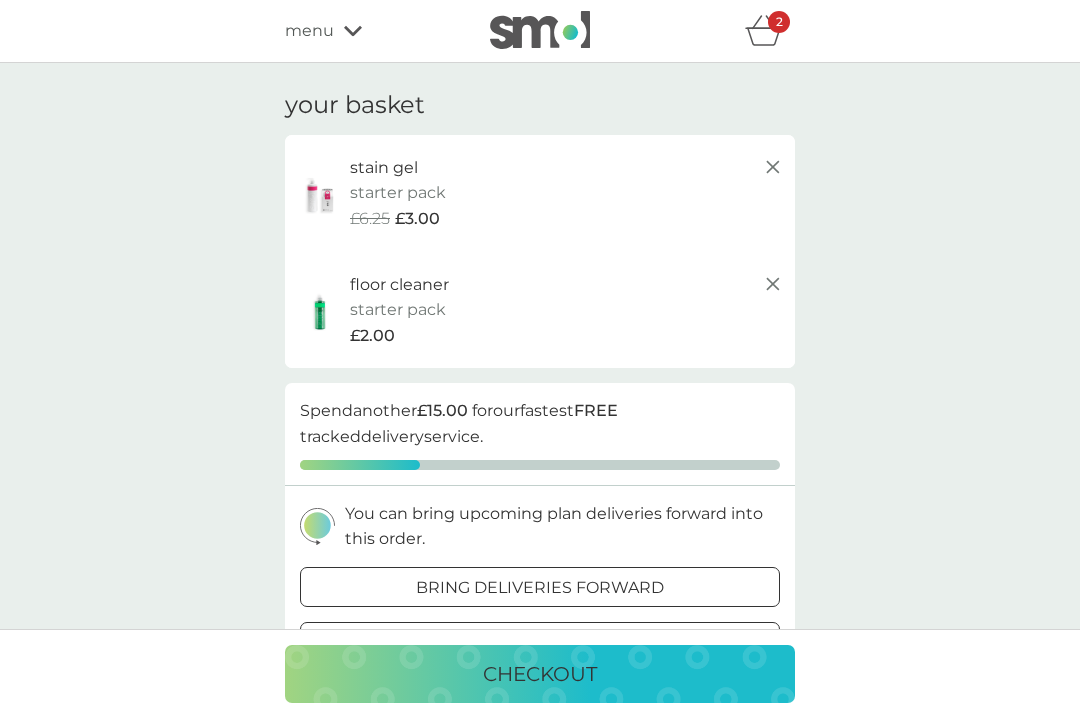 click 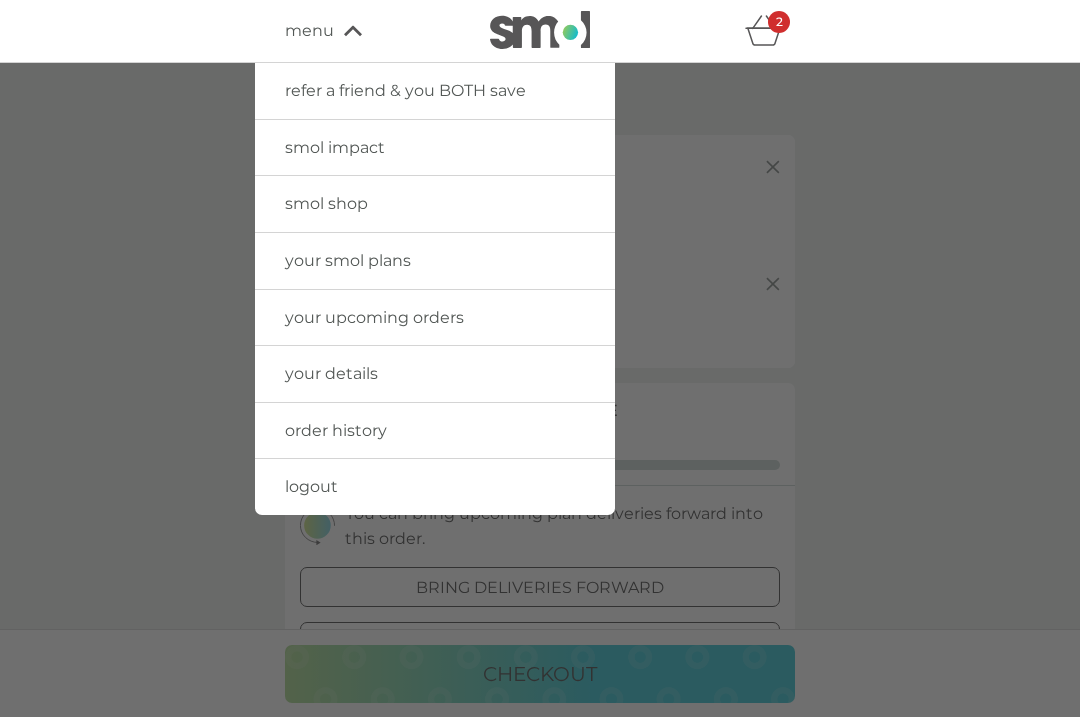 click on "your smol plans" at bounding box center [435, 261] 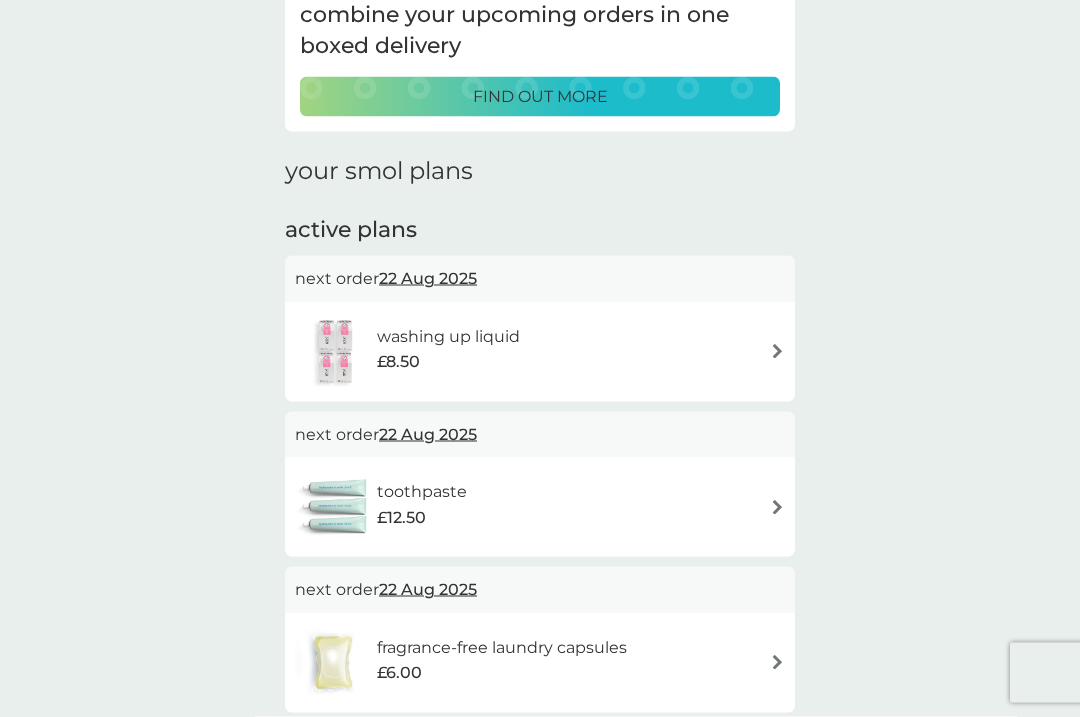 scroll, scrollTop: 164, scrollLeft: 0, axis: vertical 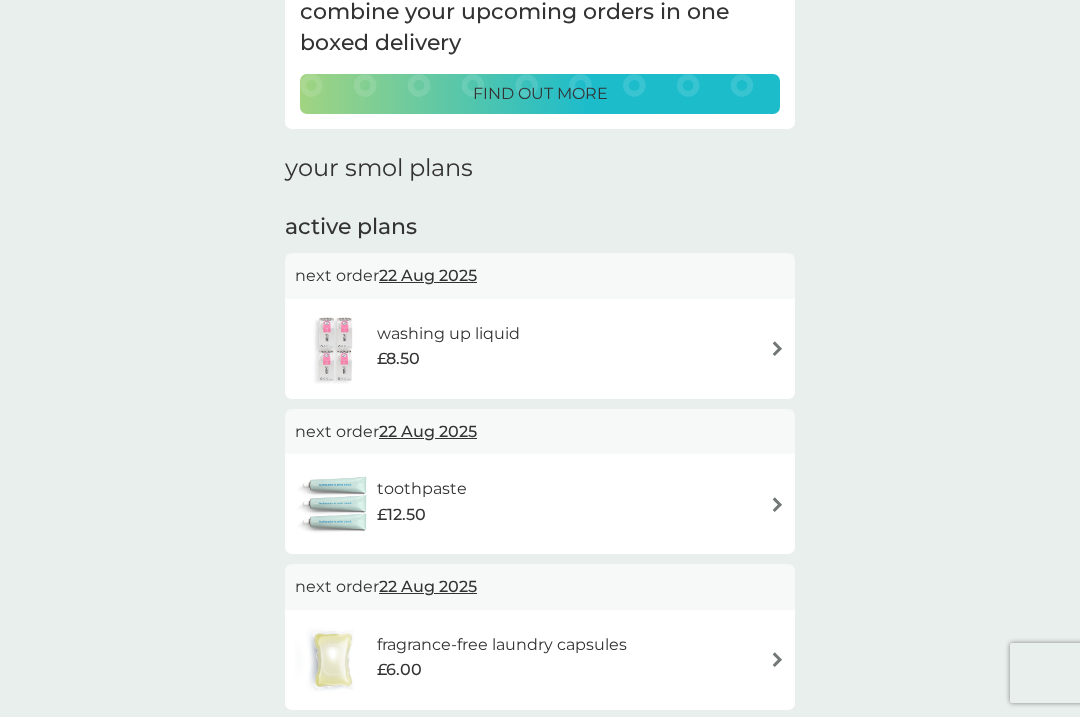 click on "washing up liquid £8.50" at bounding box center (540, 349) 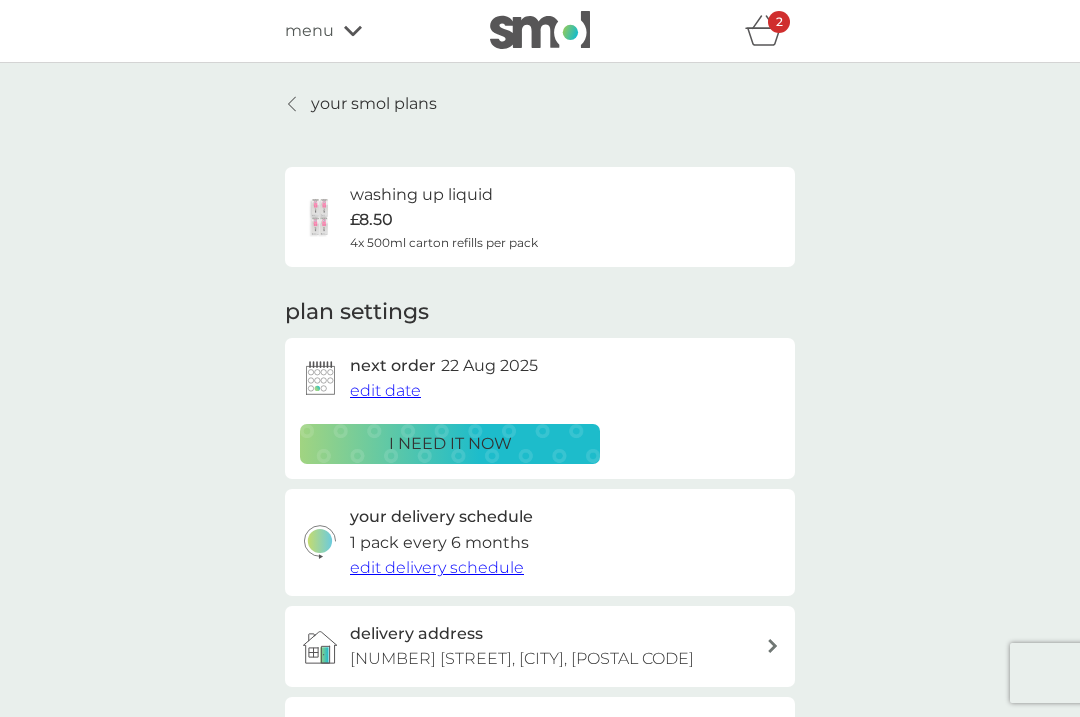 click on "i need it now" at bounding box center (450, 444) 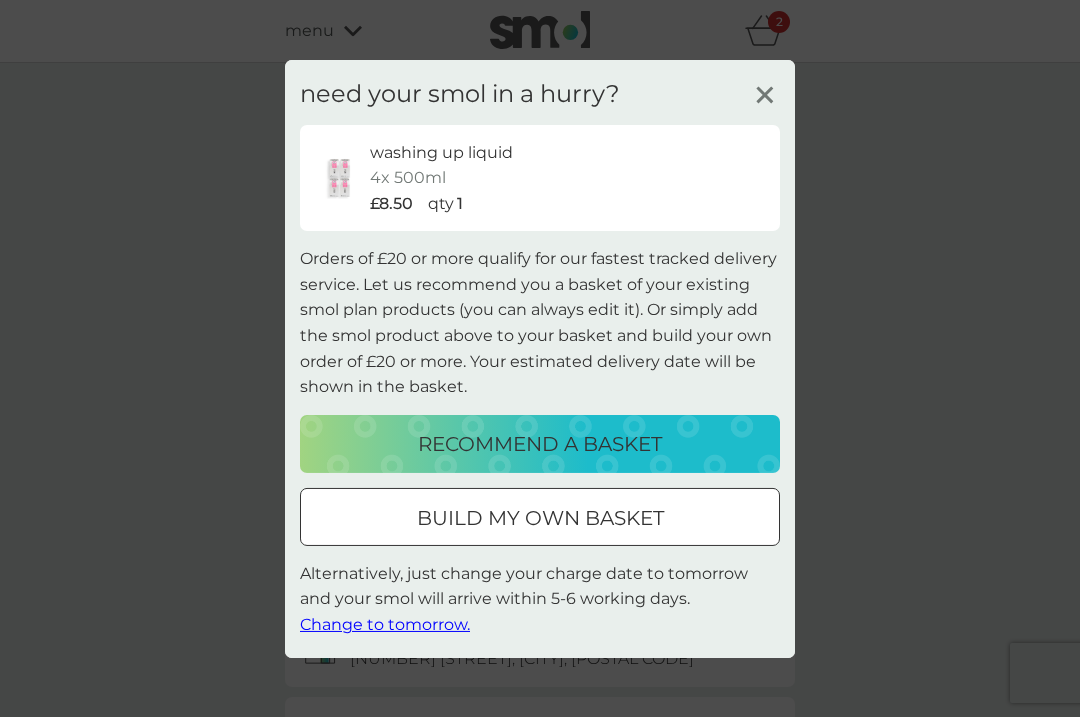 click on "build my own basket" at bounding box center (540, 518) 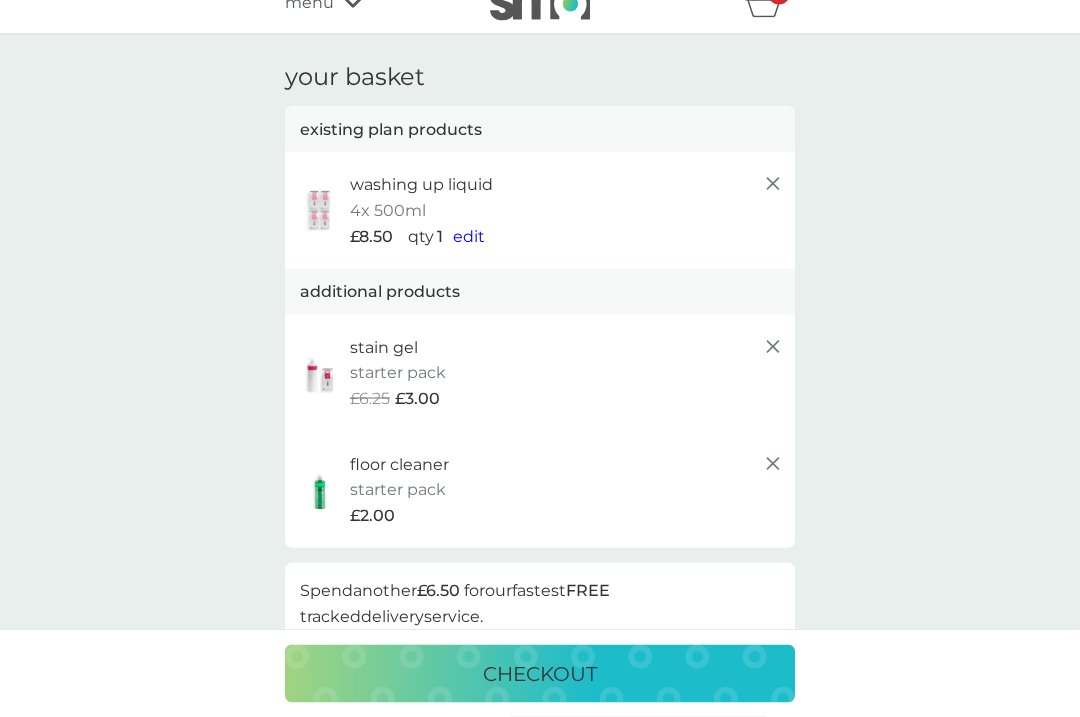 scroll, scrollTop: 0, scrollLeft: 0, axis: both 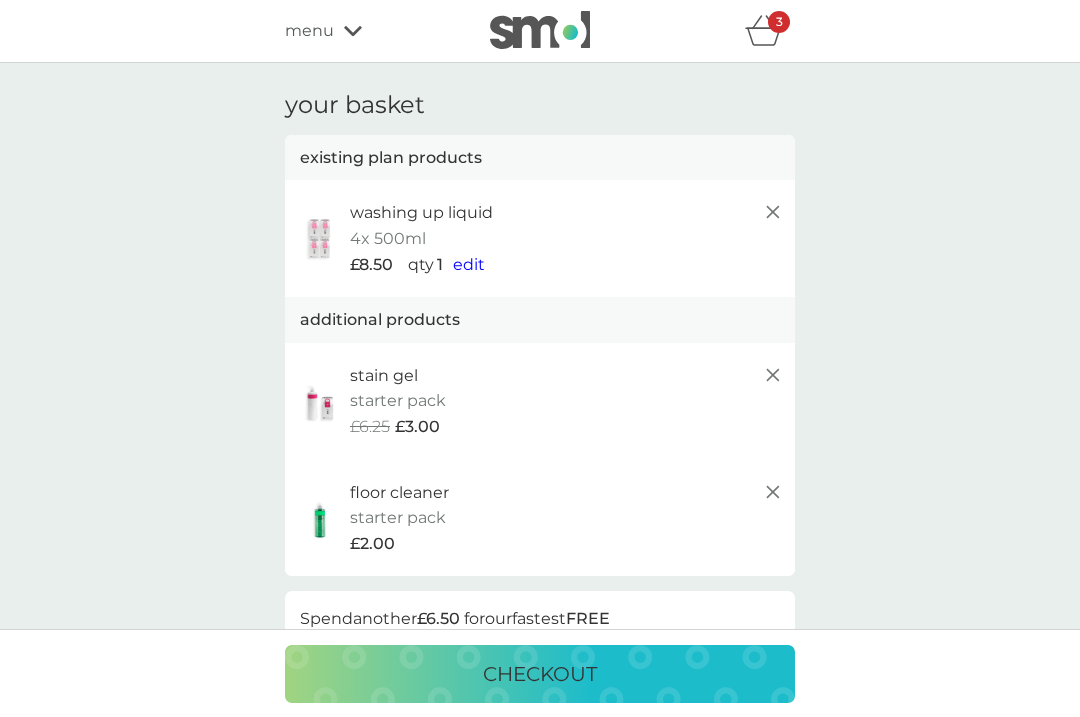 click on "menu" at bounding box center (370, 31) 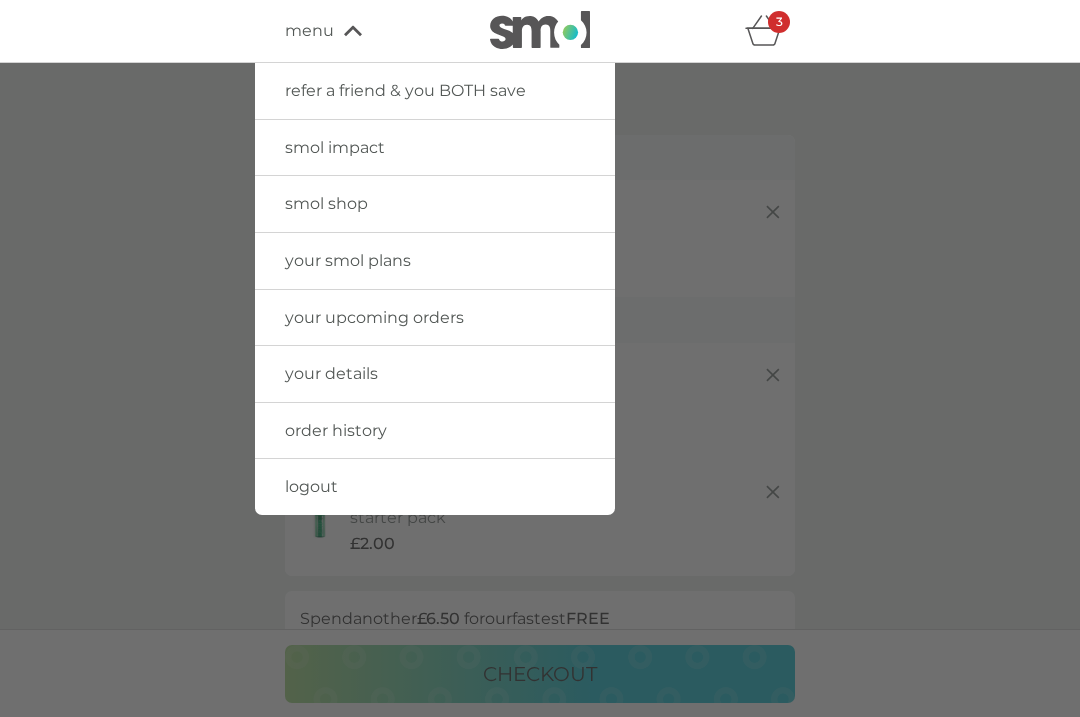 click on "your smol plans" at bounding box center (435, 261) 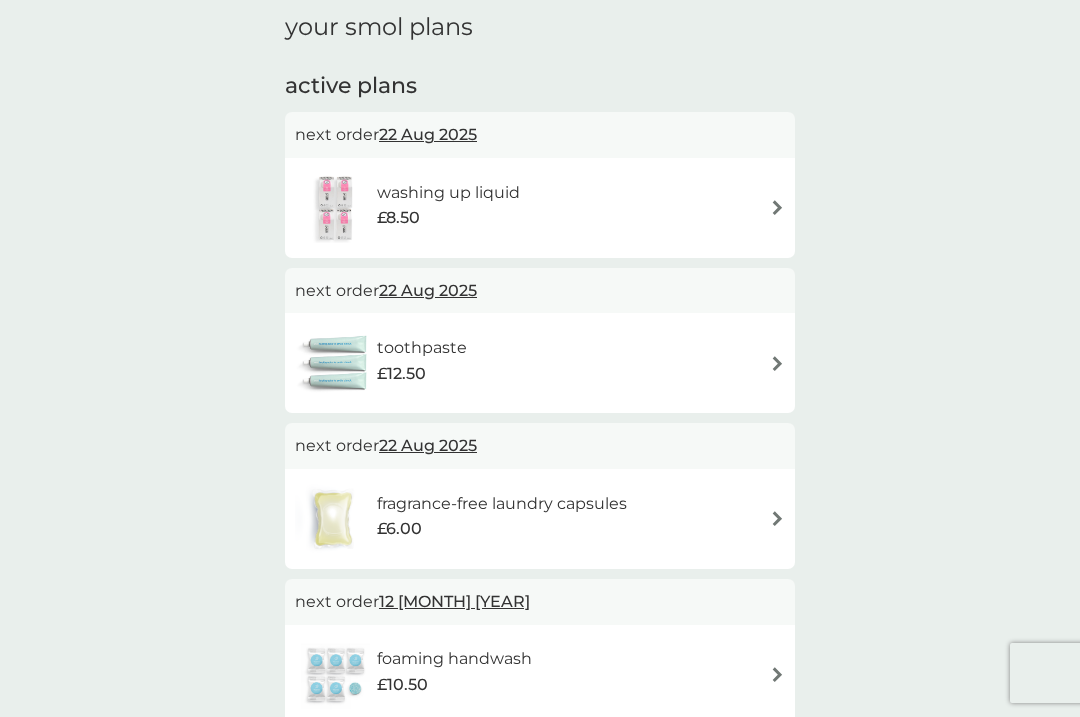 scroll, scrollTop: 314, scrollLeft: 0, axis: vertical 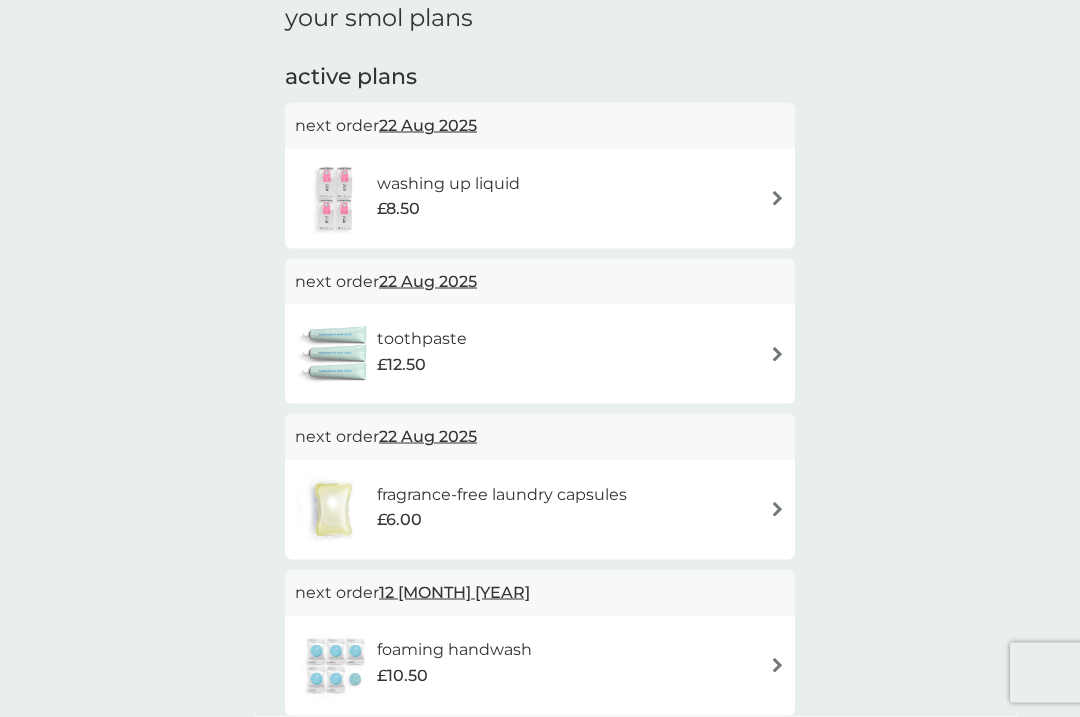 click on "washing up liquid £8.50" at bounding box center (540, 199) 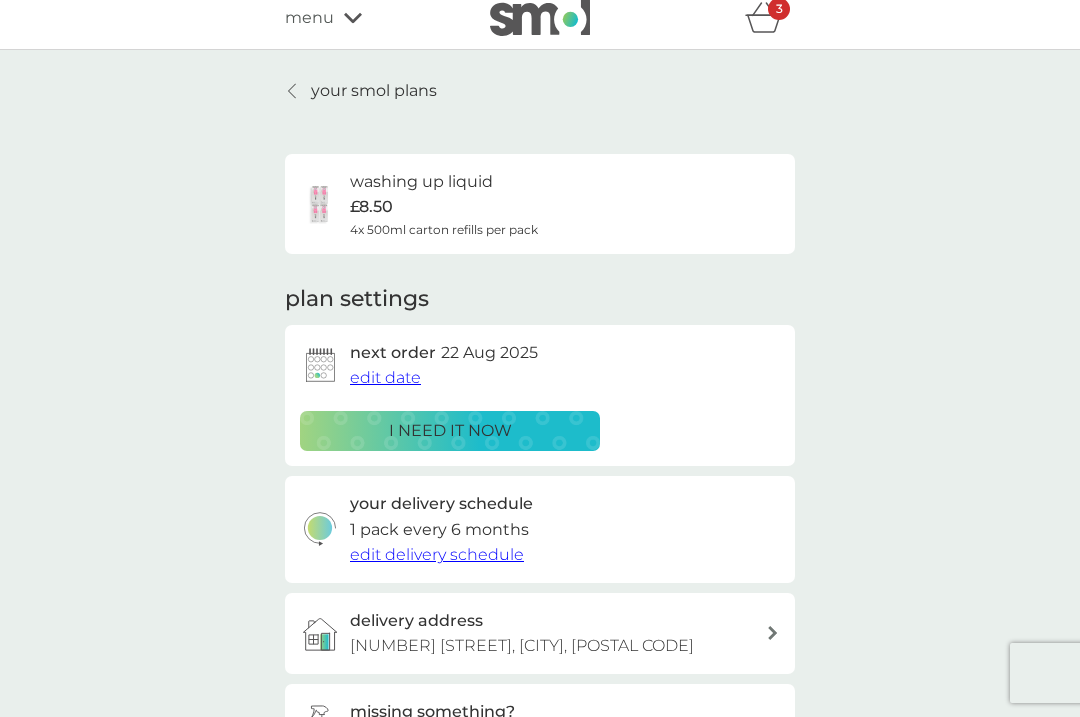 scroll, scrollTop: 0, scrollLeft: 0, axis: both 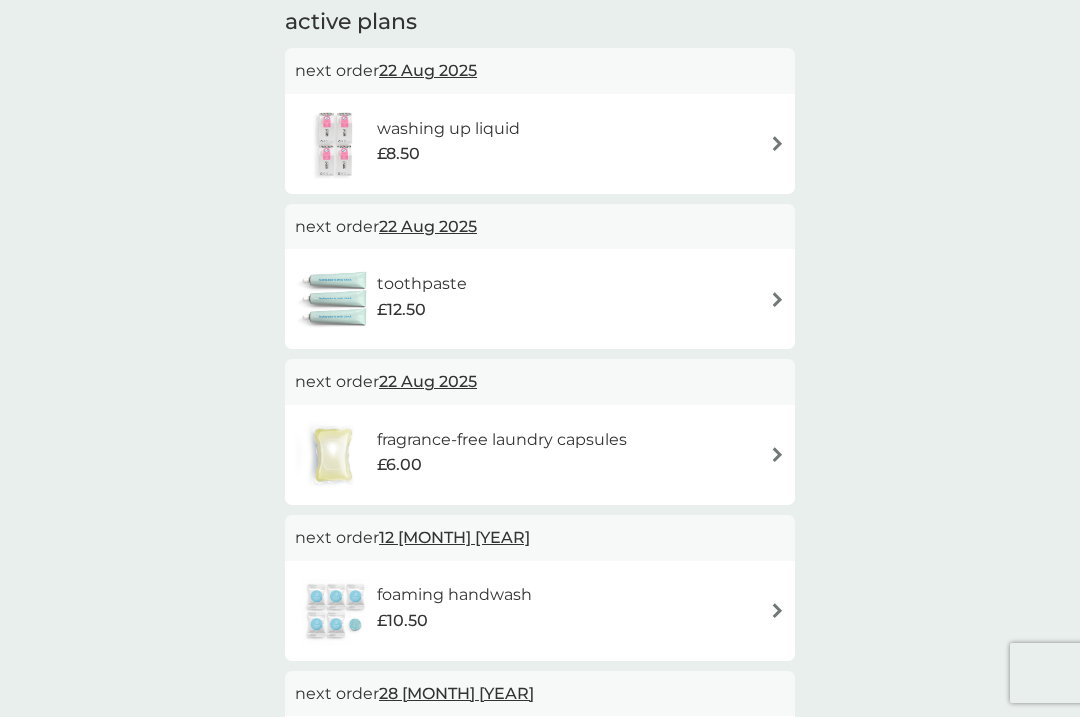 click on "toothpaste £12.50" at bounding box center (540, 299) 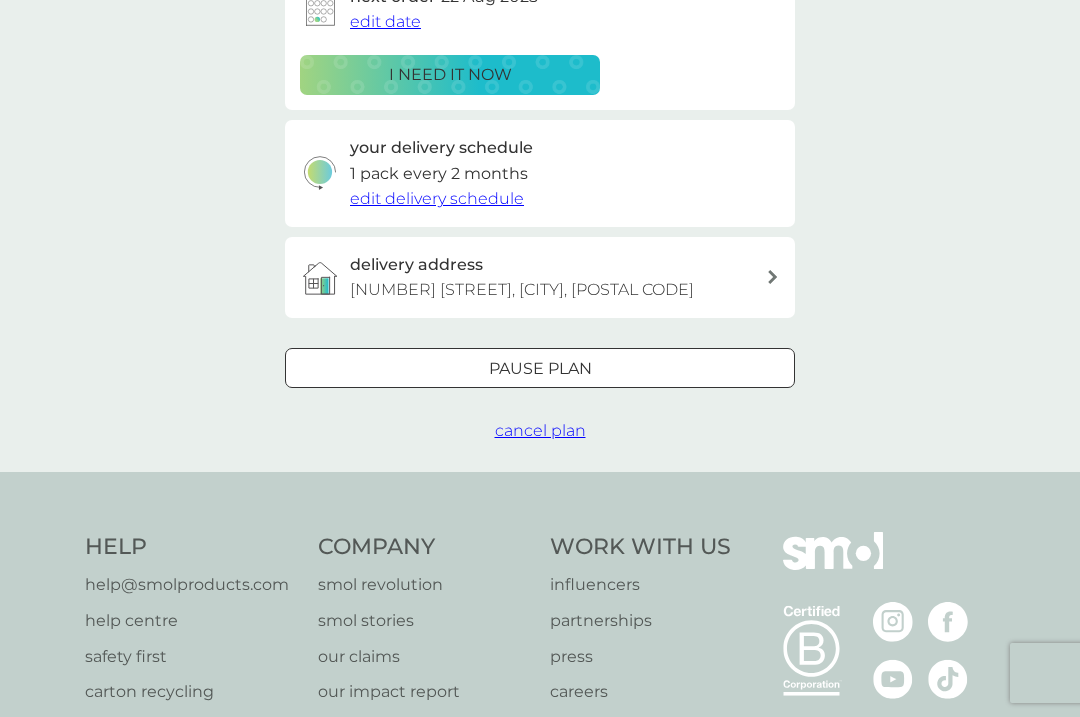 scroll, scrollTop: 0, scrollLeft: 0, axis: both 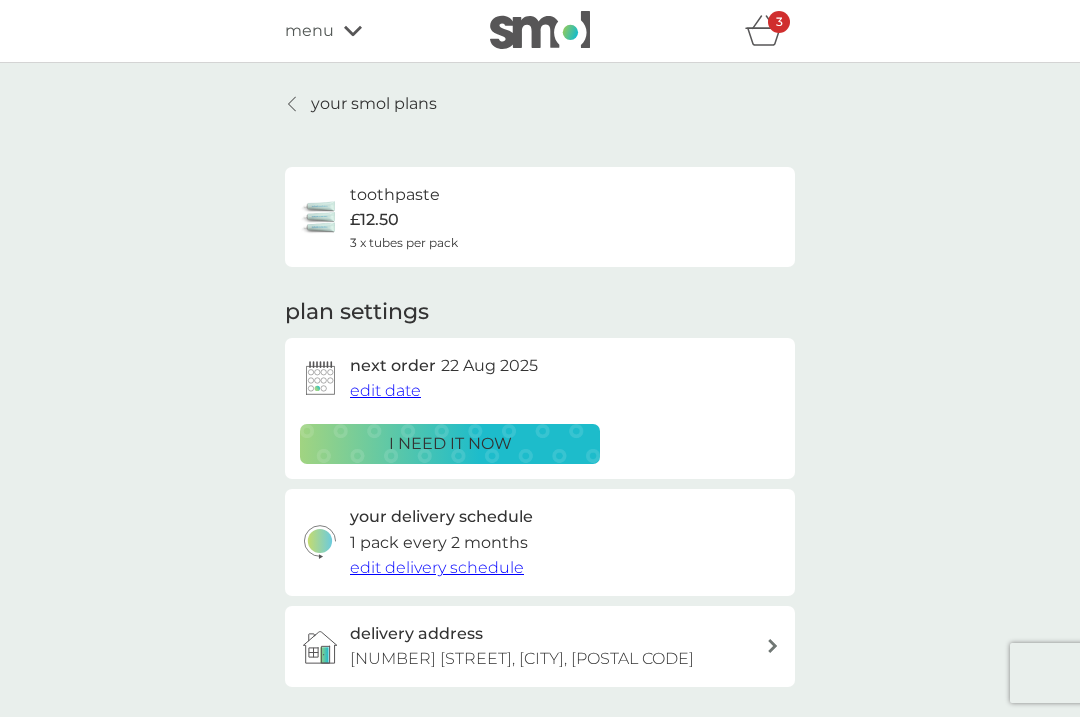 click on "i need it now" at bounding box center (450, 444) 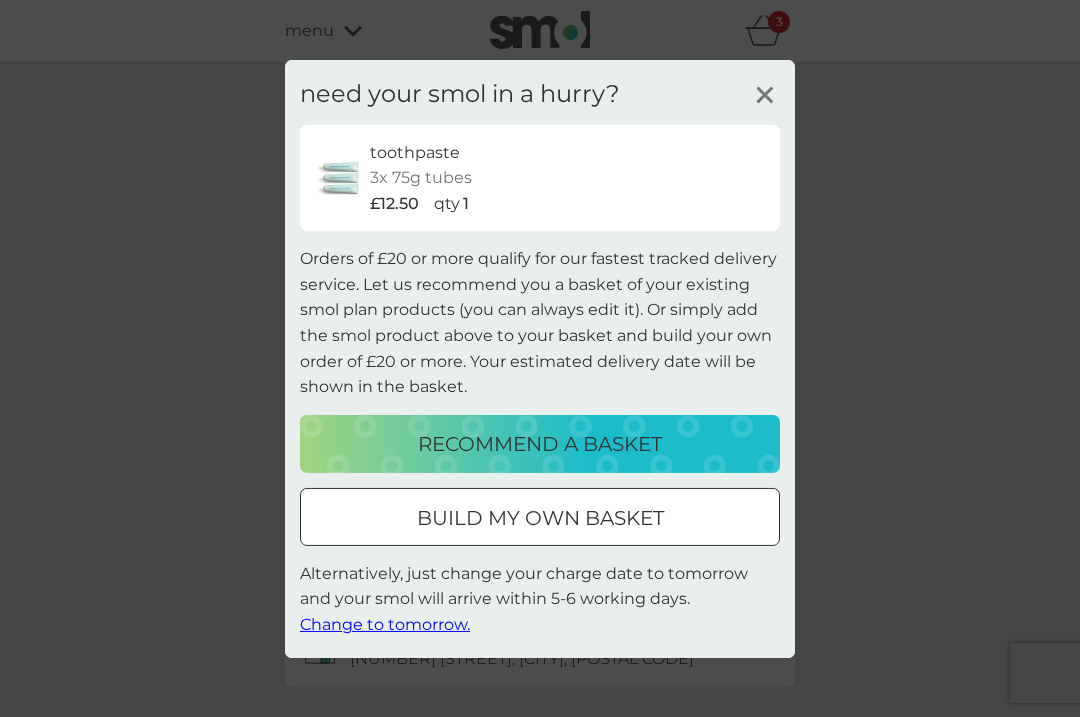 click on "build my own basket" at bounding box center (540, 518) 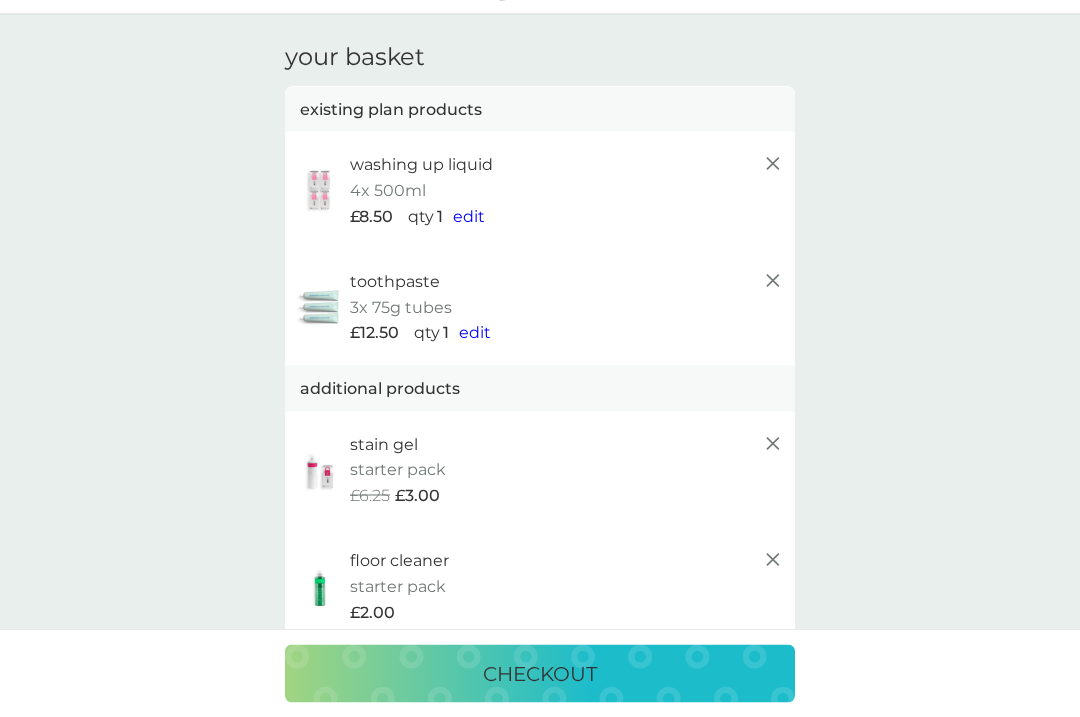 scroll, scrollTop: 49, scrollLeft: 0, axis: vertical 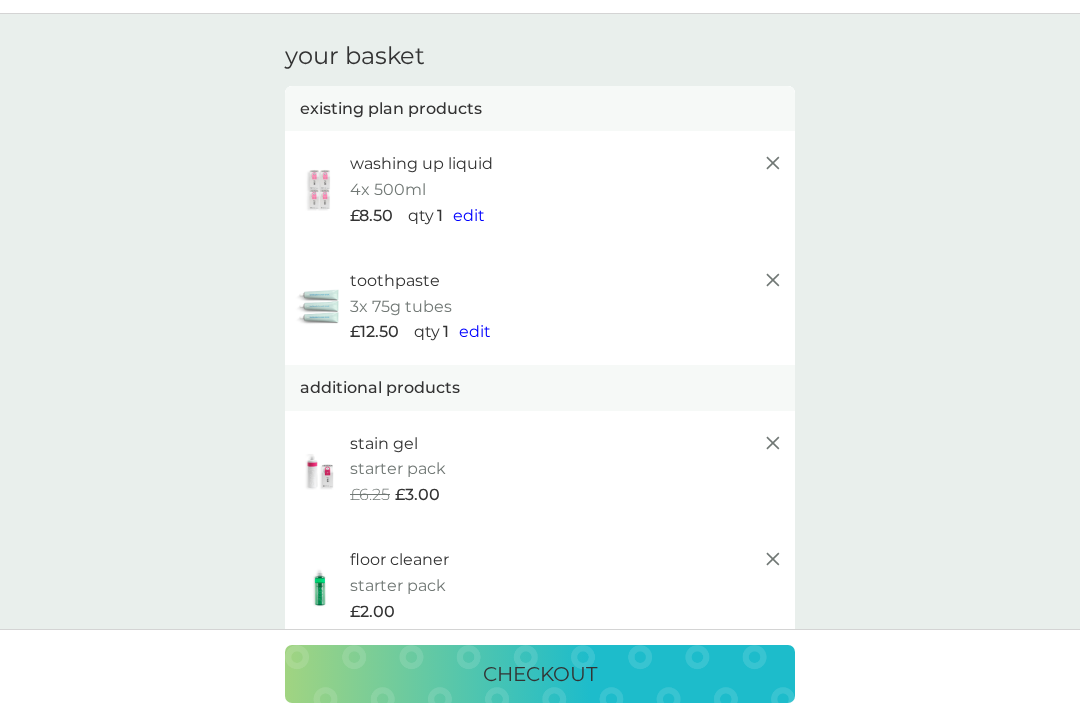 click on "checkout" at bounding box center [540, 674] 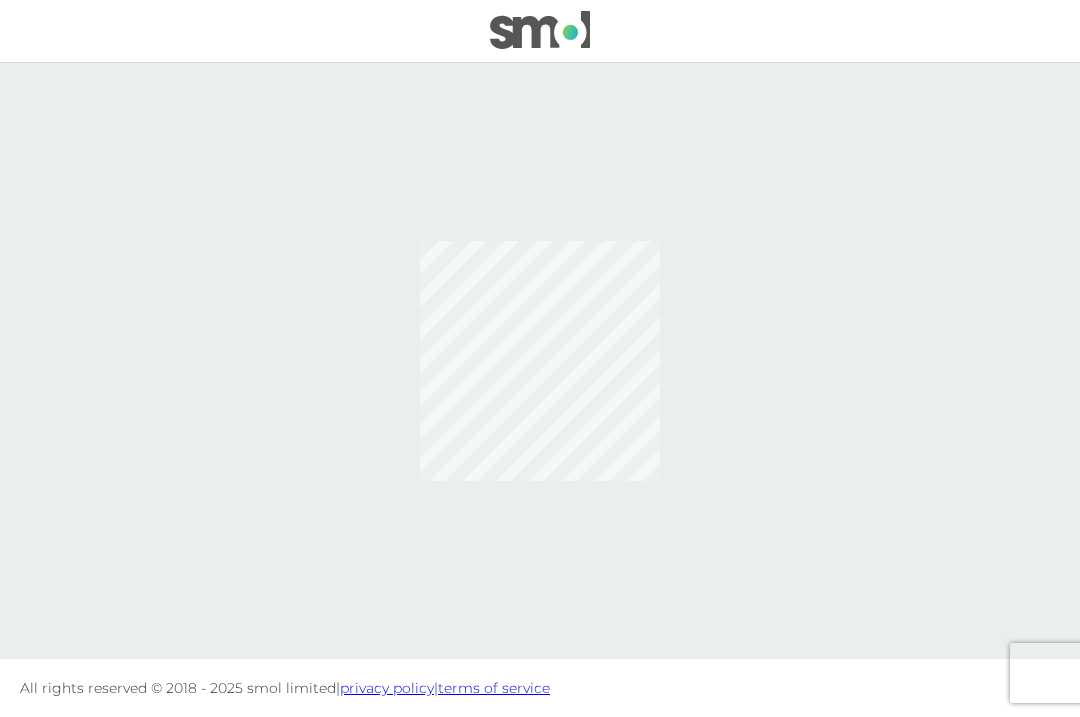 scroll, scrollTop: 0, scrollLeft: 0, axis: both 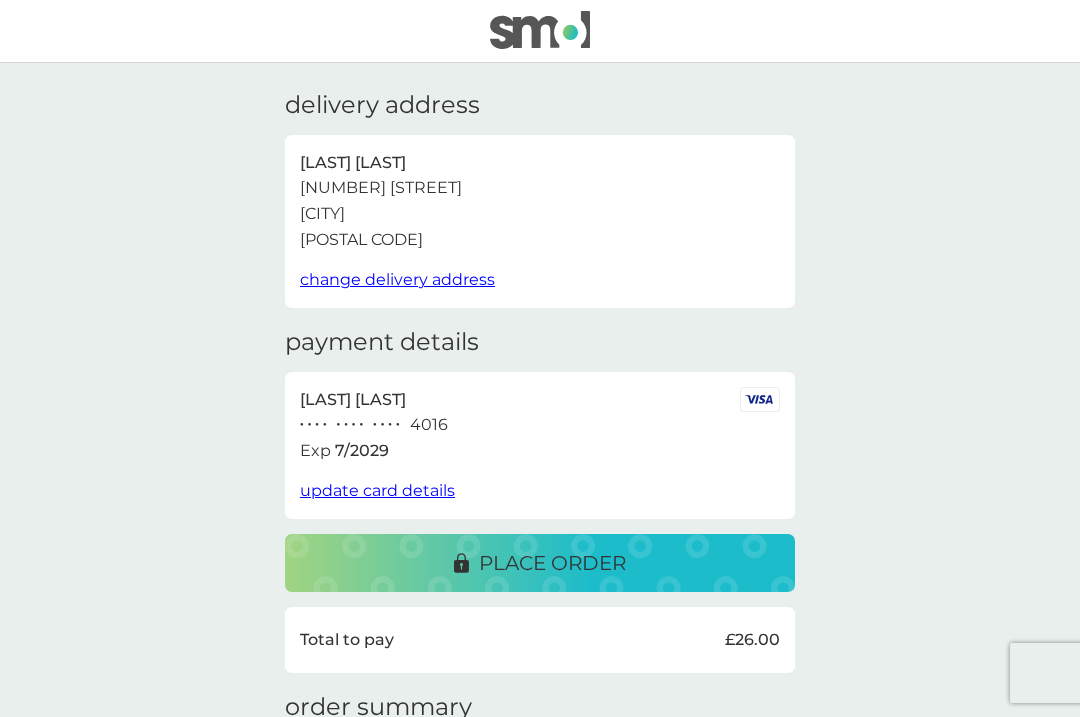 click on "place order" at bounding box center [552, 563] 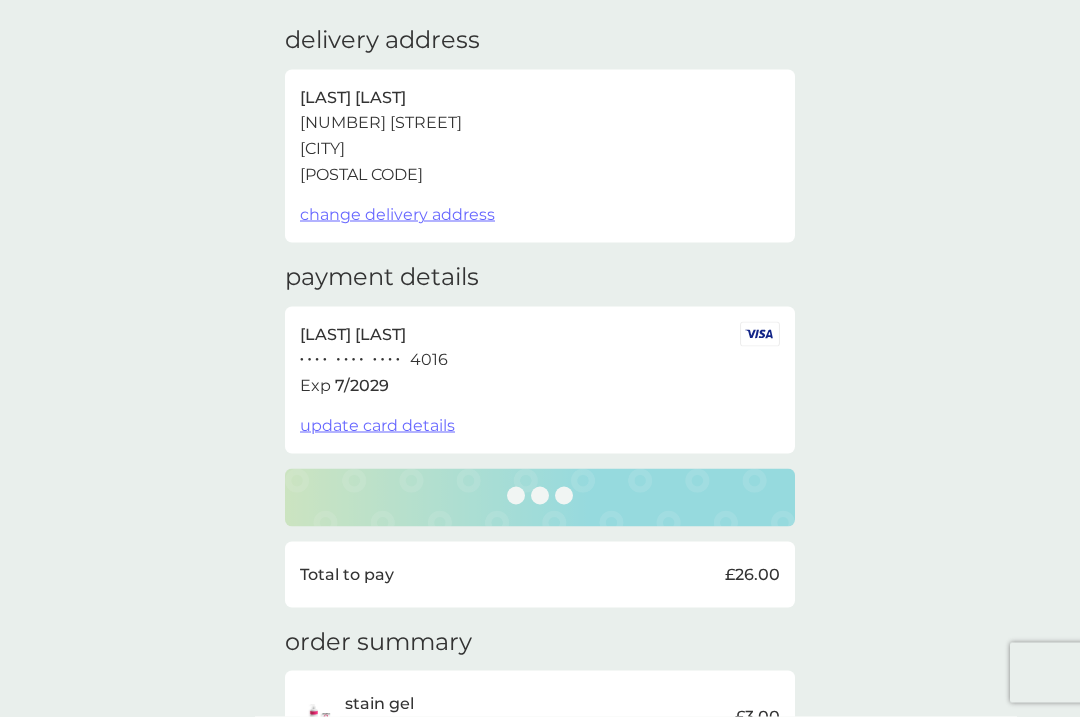 scroll, scrollTop: 67, scrollLeft: 0, axis: vertical 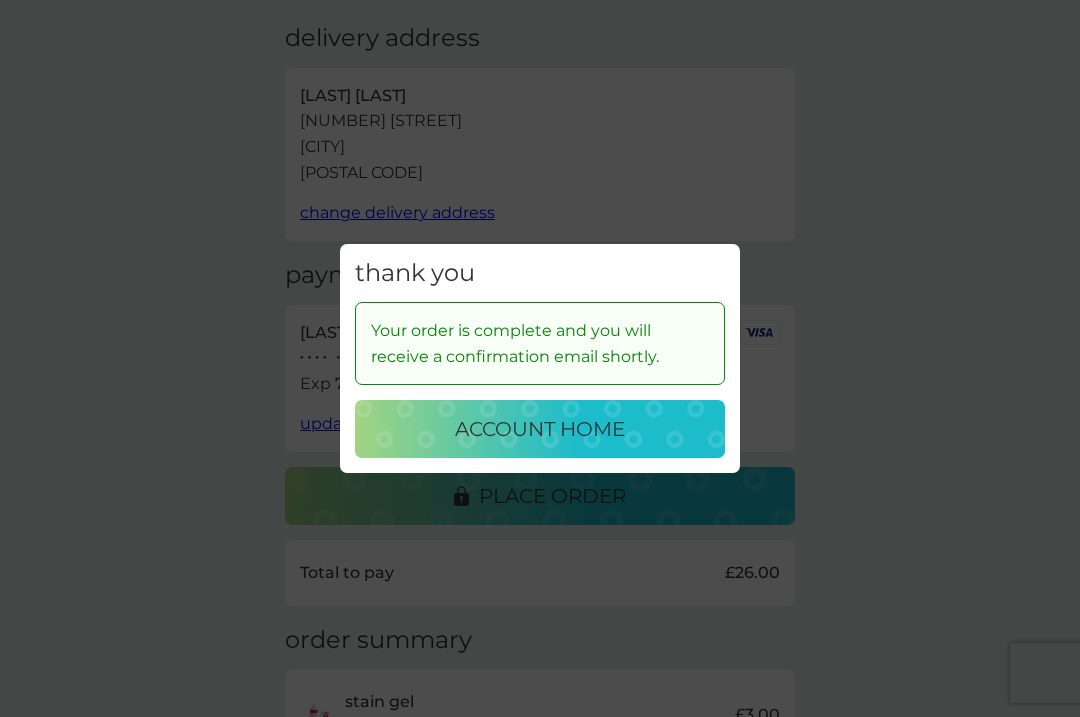 click on "account home" at bounding box center [540, 429] 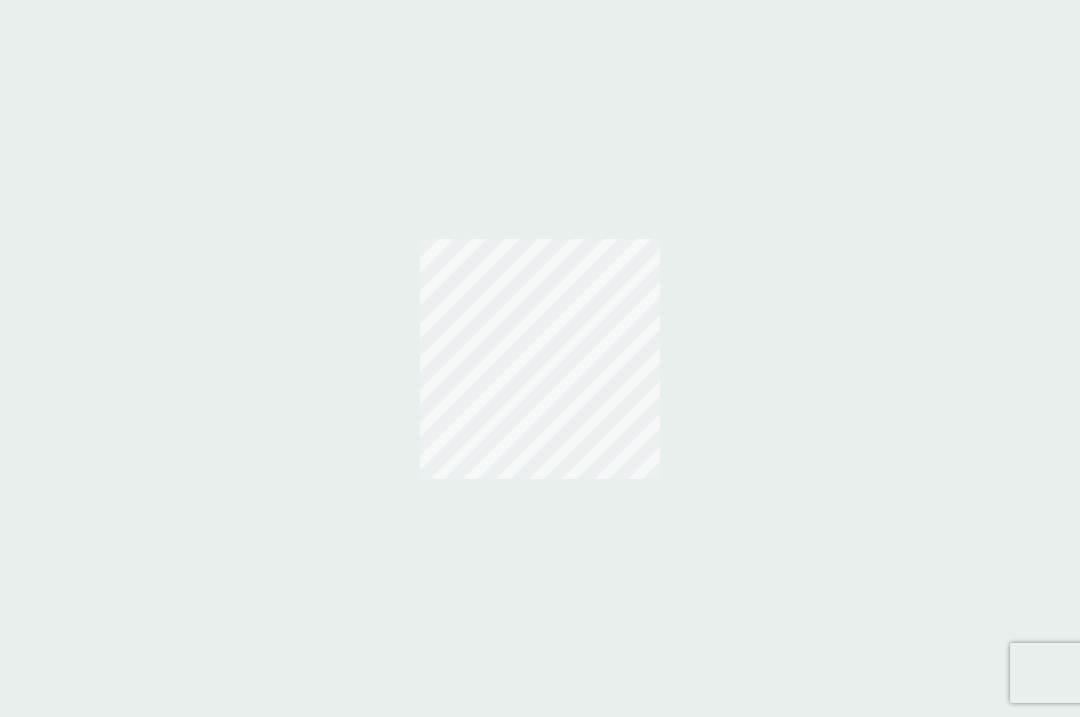 scroll, scrollTop: 0, scrollLeft: 0, axis: both 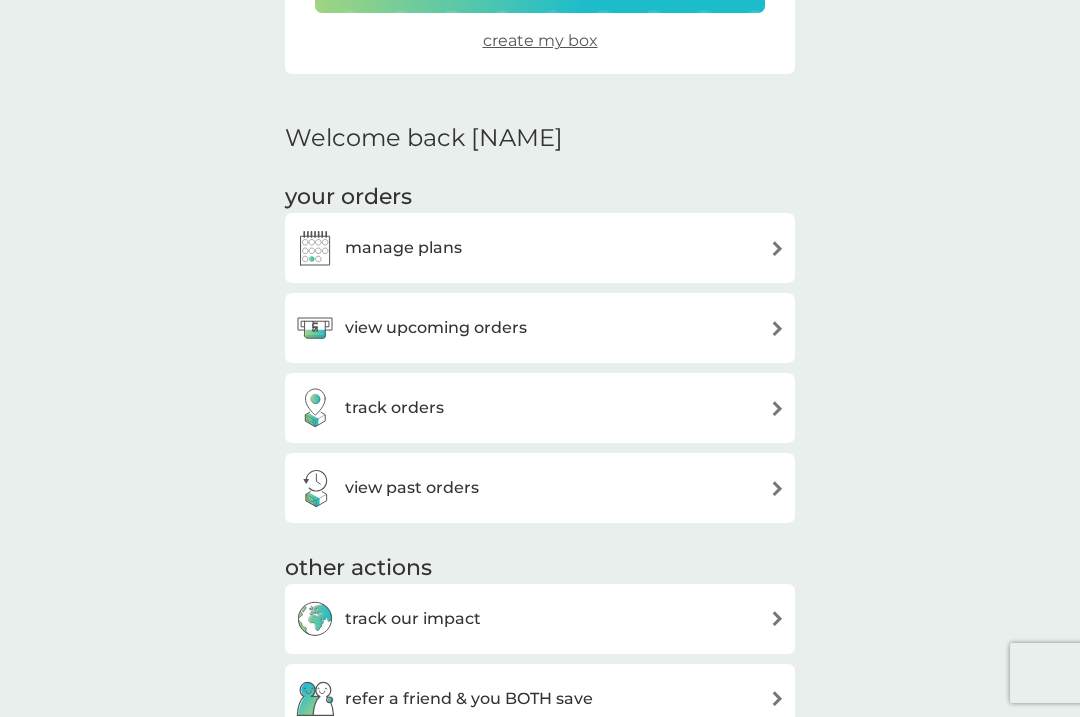 click on "manage plans" at bounding box center (540, 248) 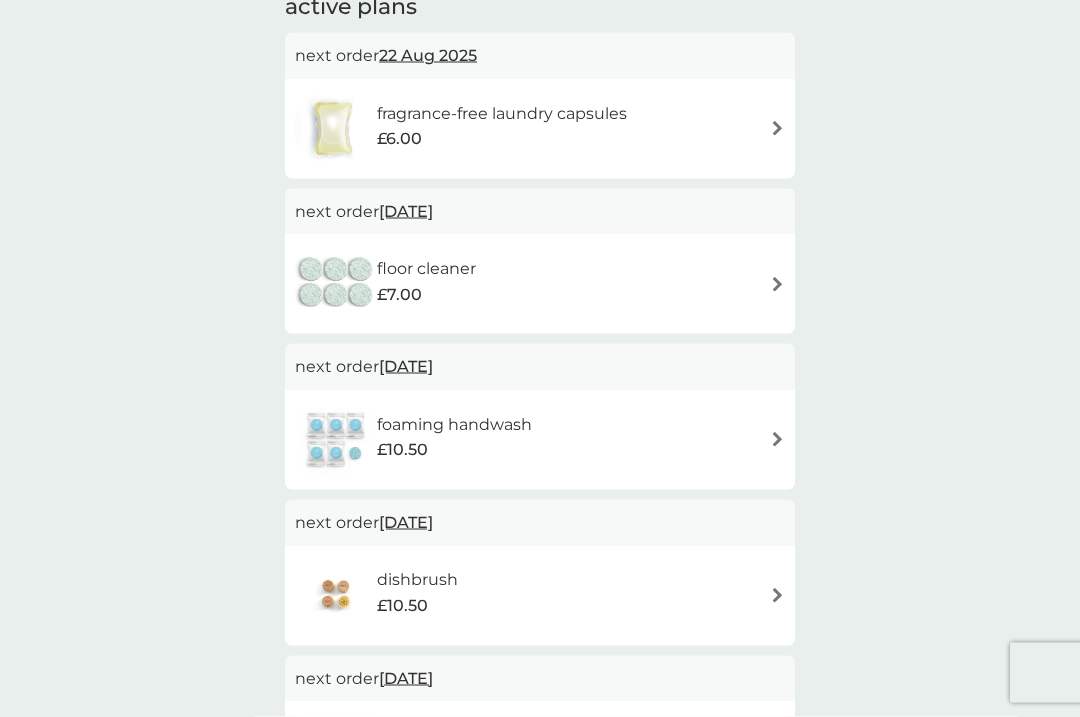 scroll, scrollTop: 385, scrollLeft: 0, axis: vertical 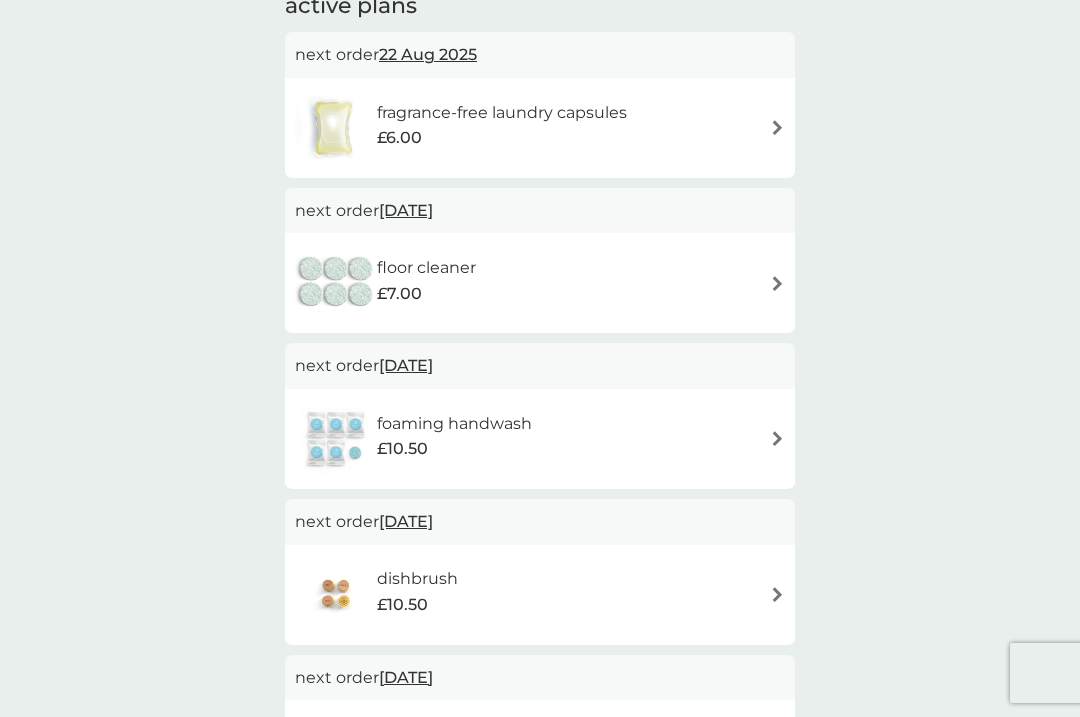 click on "fragrance-free laundry capsules £6.00" at bounding box center (540, 128) 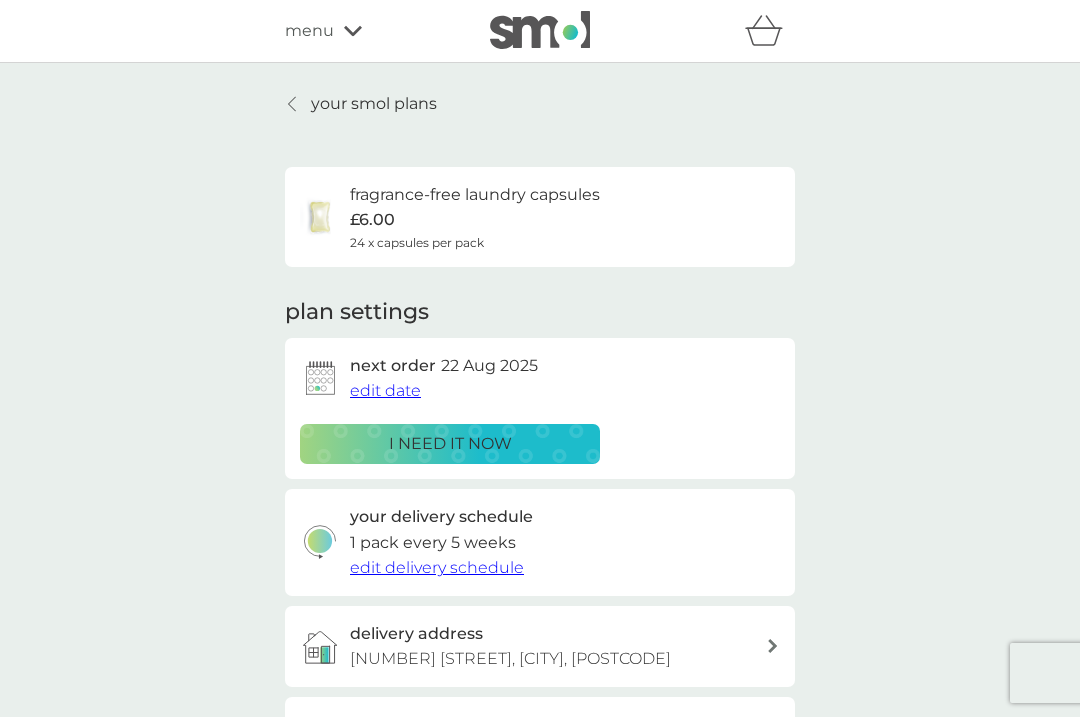 click on "edit date" at bounding box center [385, 390] 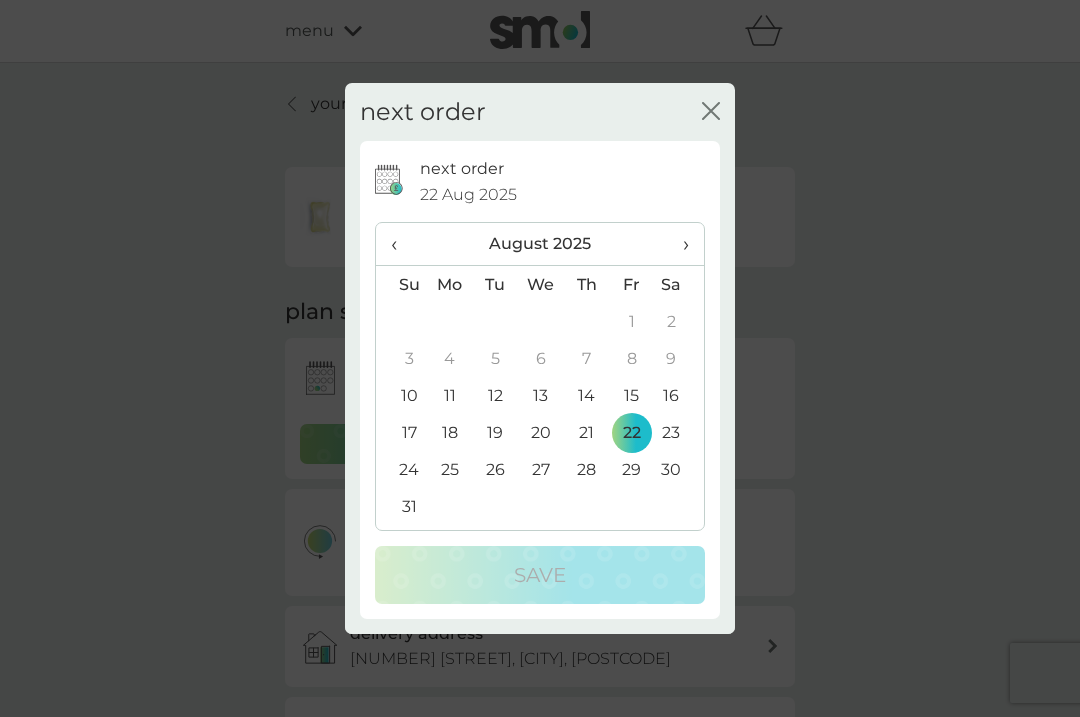 click on "close" at bounding box center [711, 112] 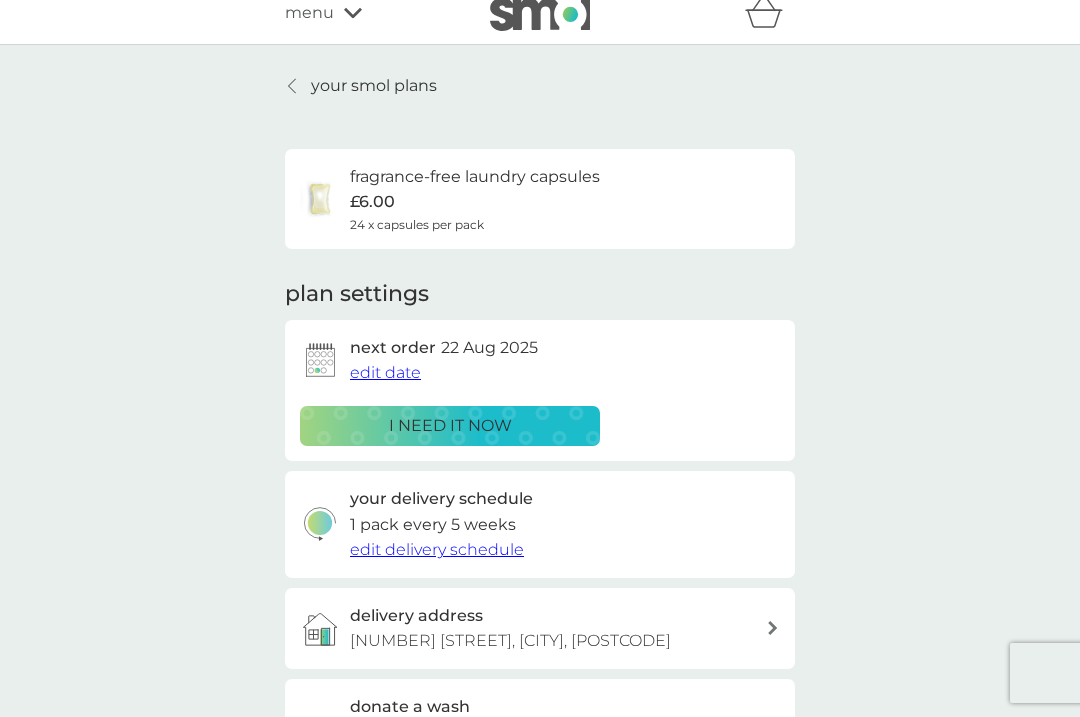 scroll, scrollTop: 0, scrollLeft: 0, axis: both 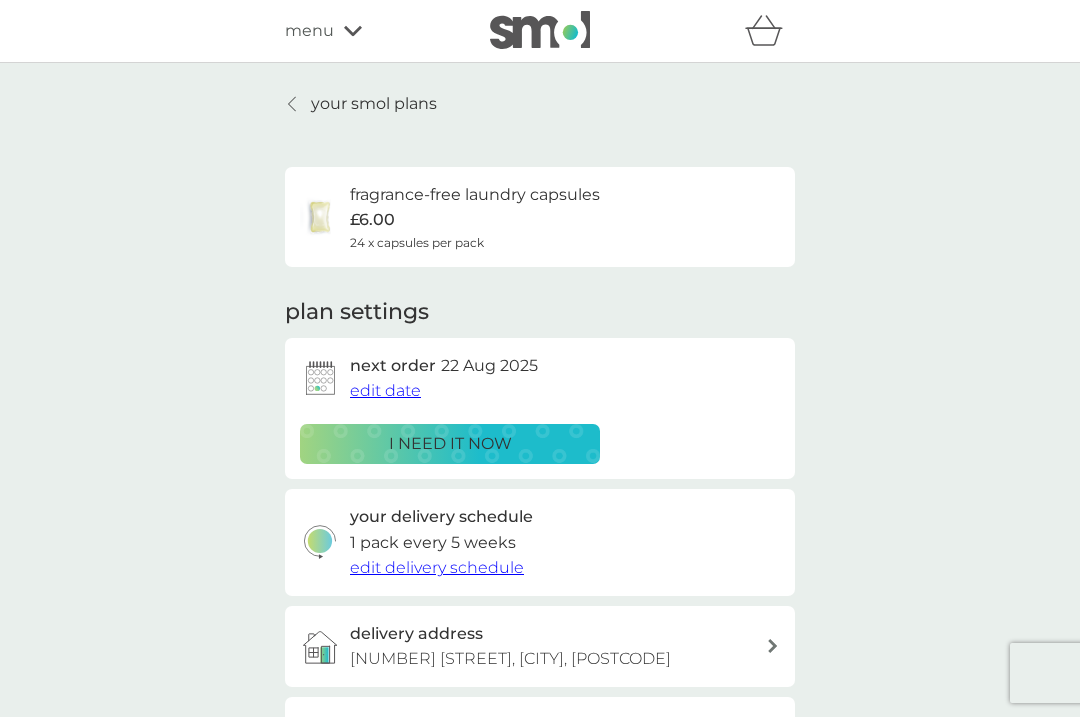 click on "your smol plans" at bounding box center [374, 104] 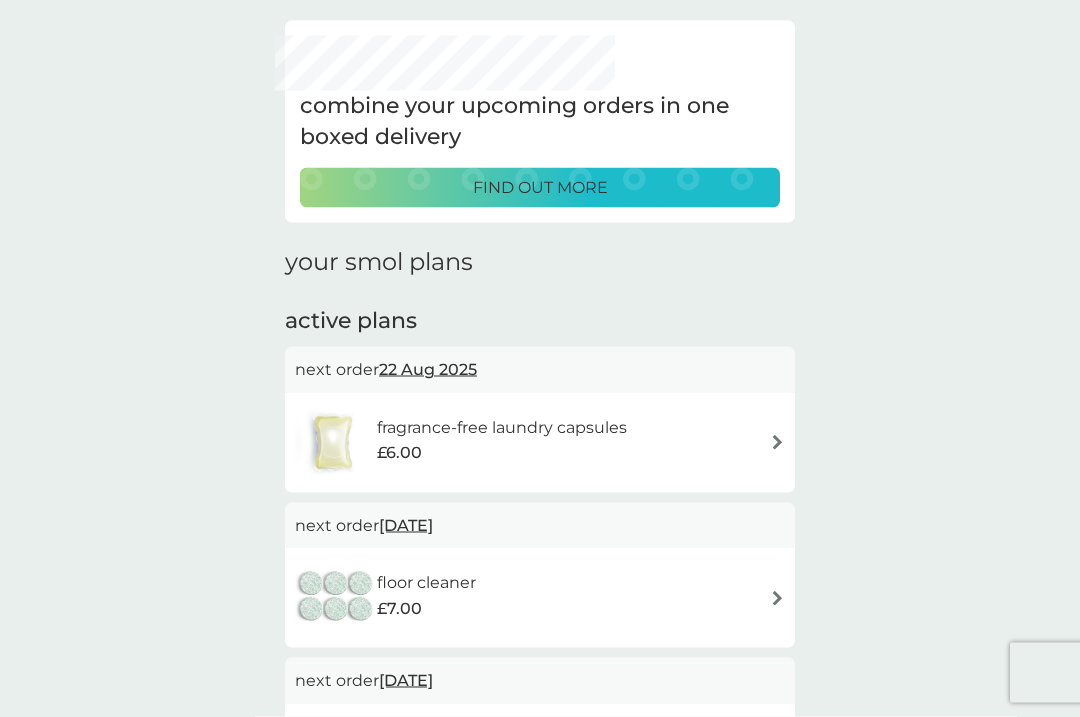 scroll, scrollTop: 71, scrollLeft: 0, axis: vertical 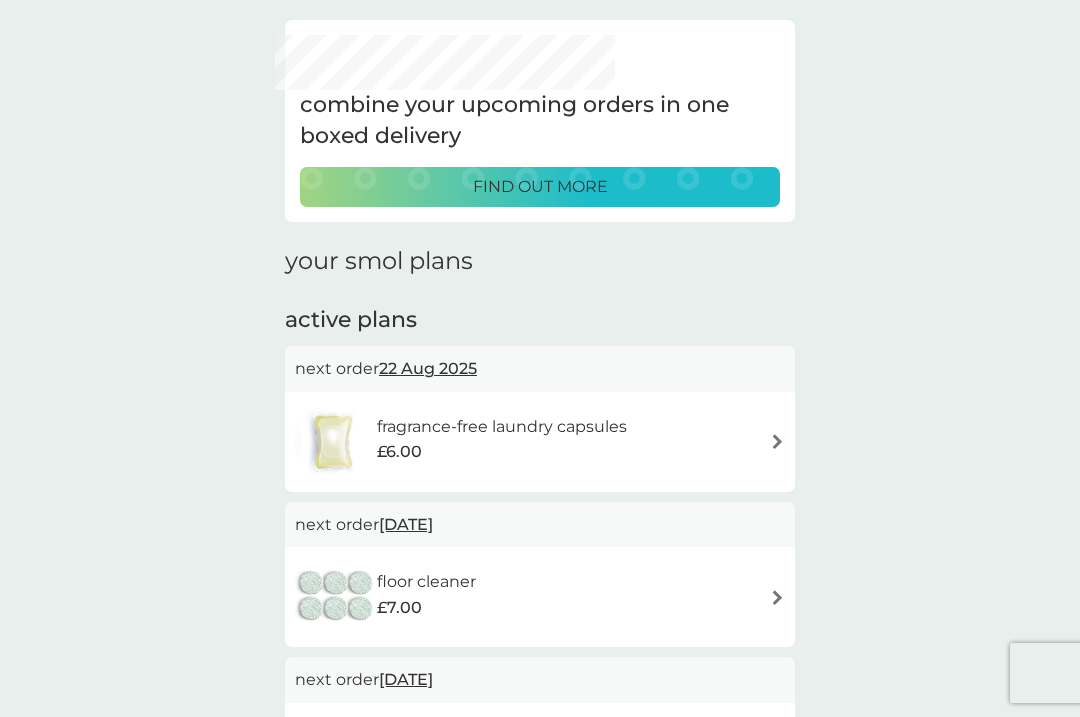 click on "floor cleaner £7.00" at bounding box center (540, 597) 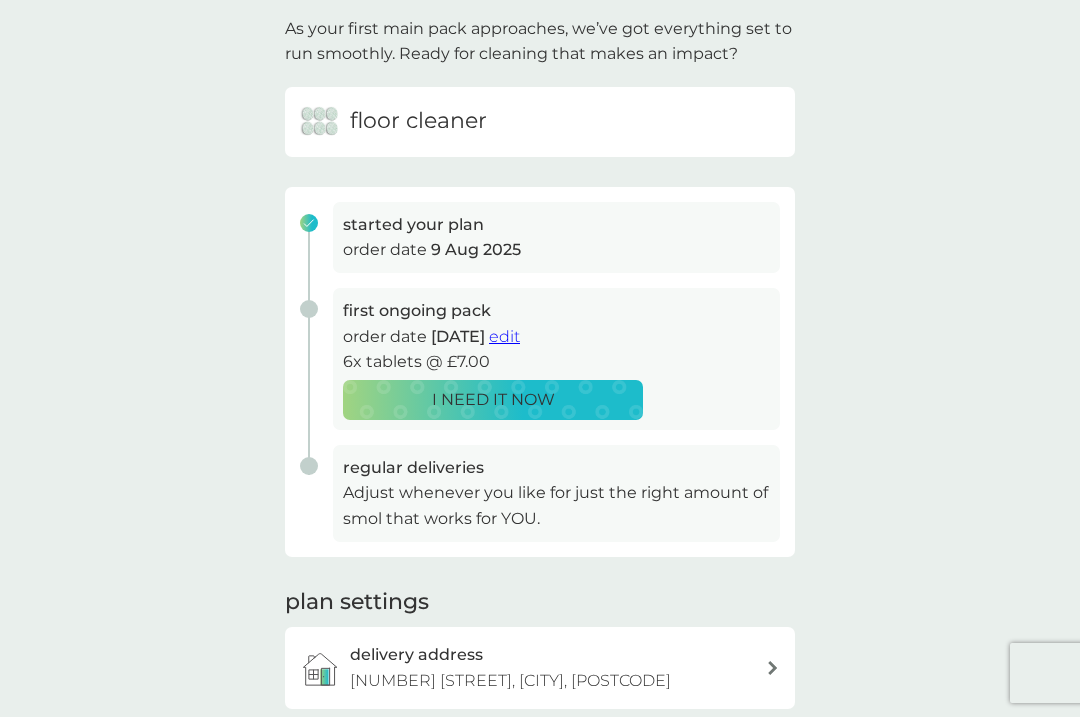 scroll, scrollTop: 130, scrollLeft: 0, axis: vertical 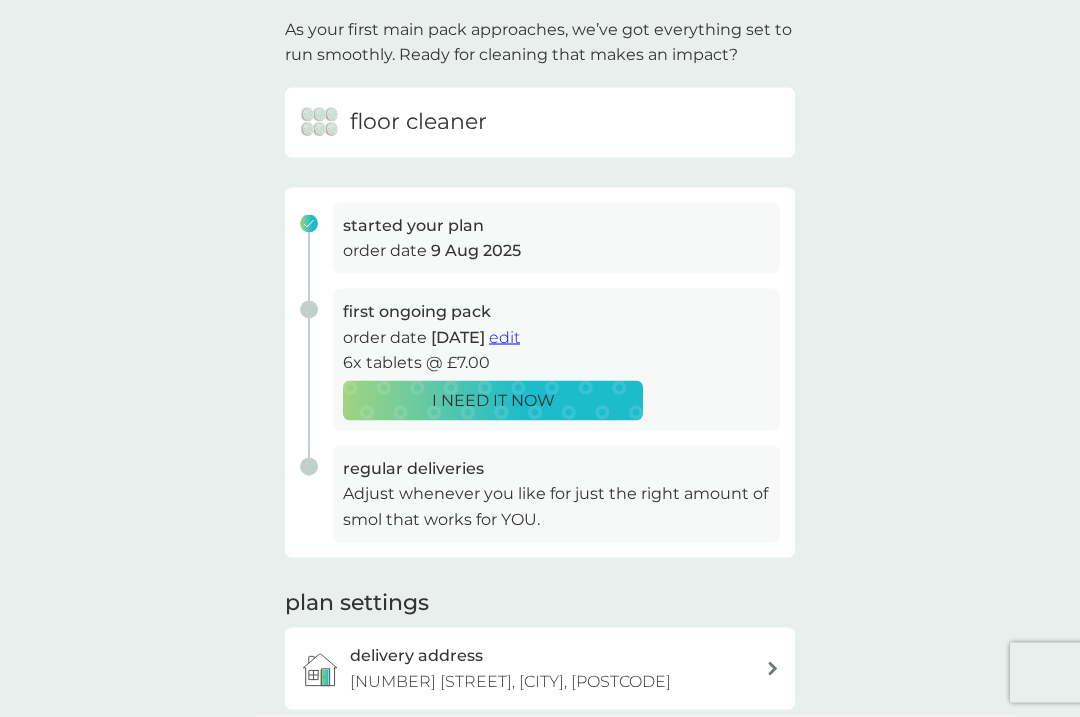 click on "edit" at bounding box center (504, 337) 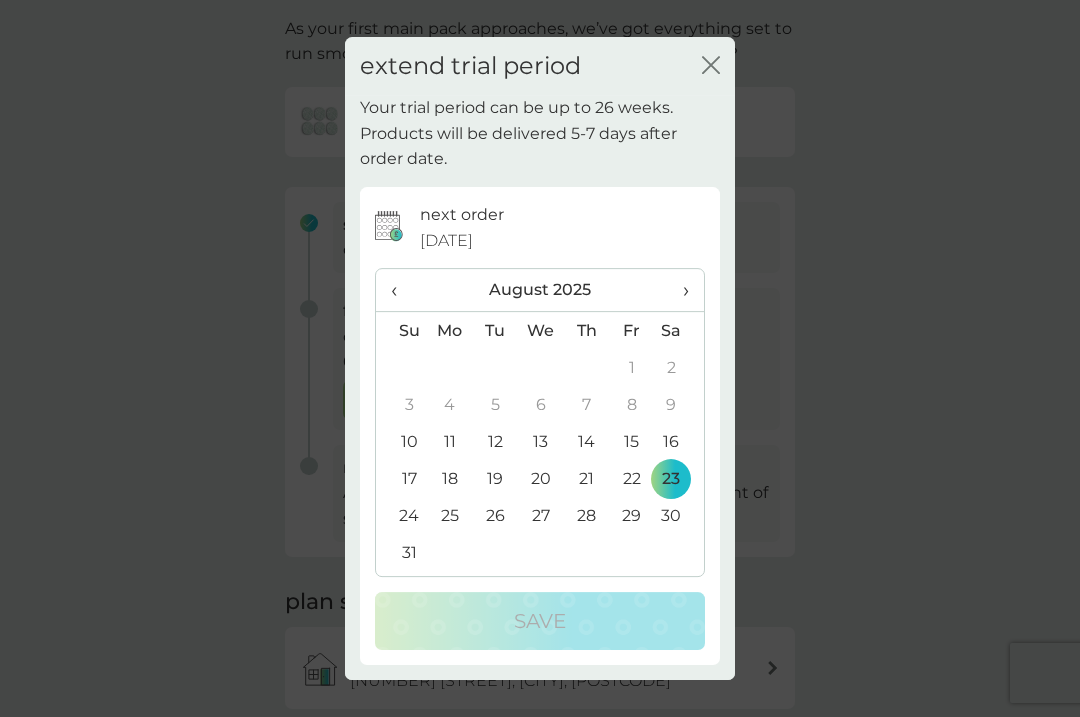 click on "›" at bounding box center [679, 290] 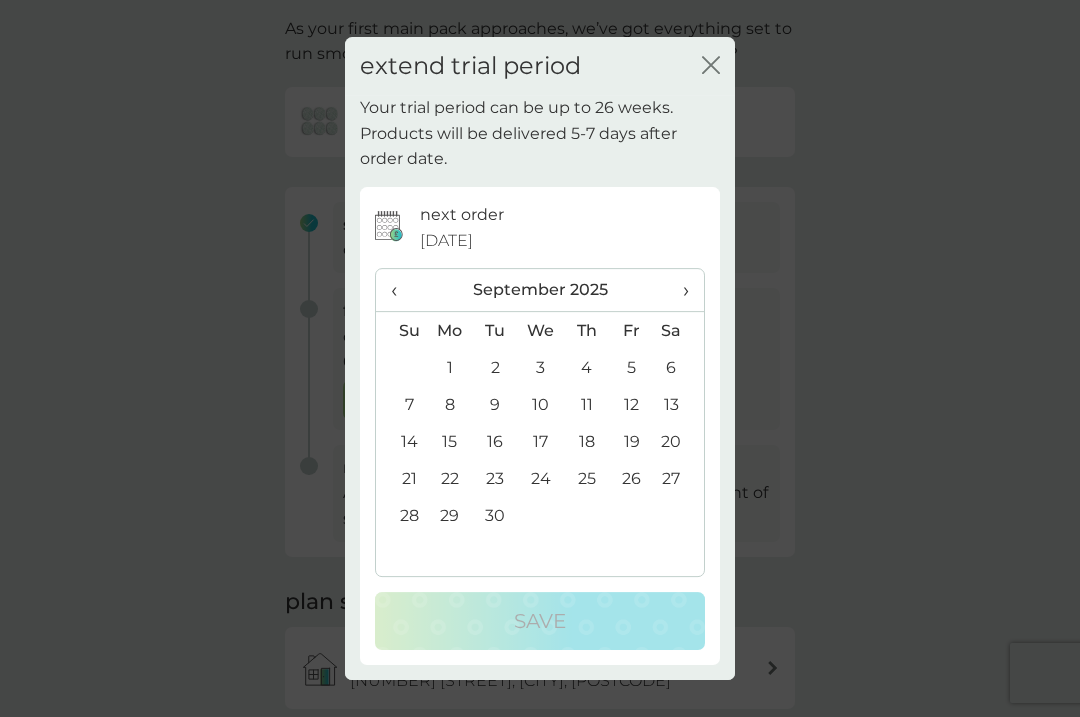 click on "12" at bounding box center (631, 404) 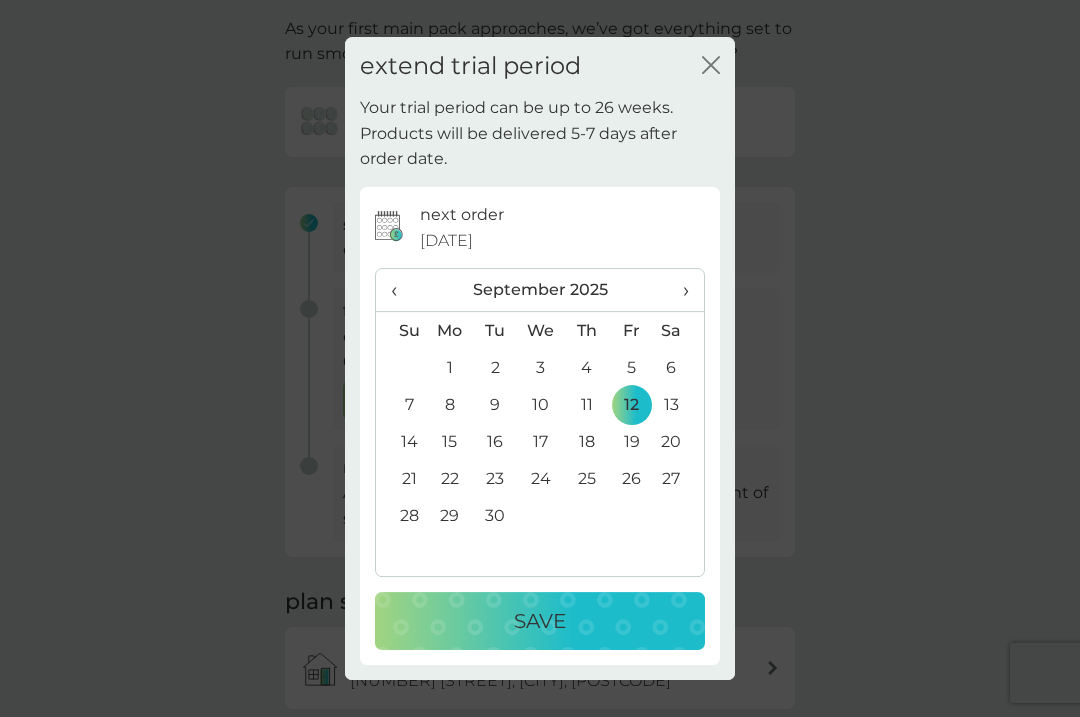 click on "Save" at bounding box center [540, 621] 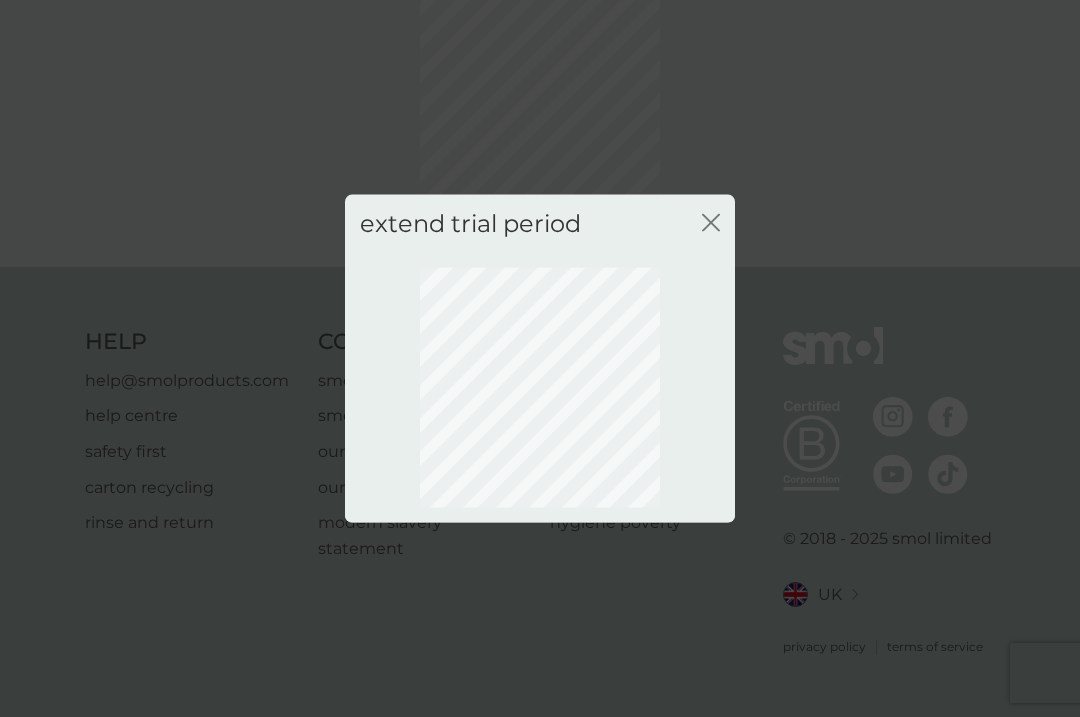 scroll, scrollTop: 66, scrollLeft: 0, axis: vertical 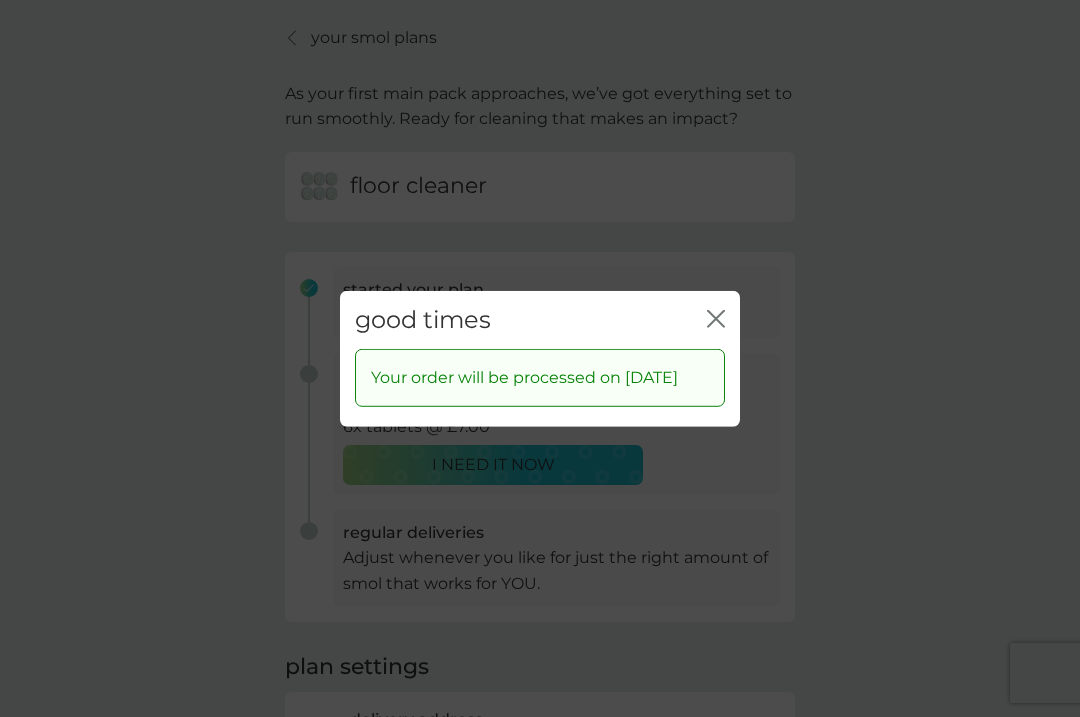 click 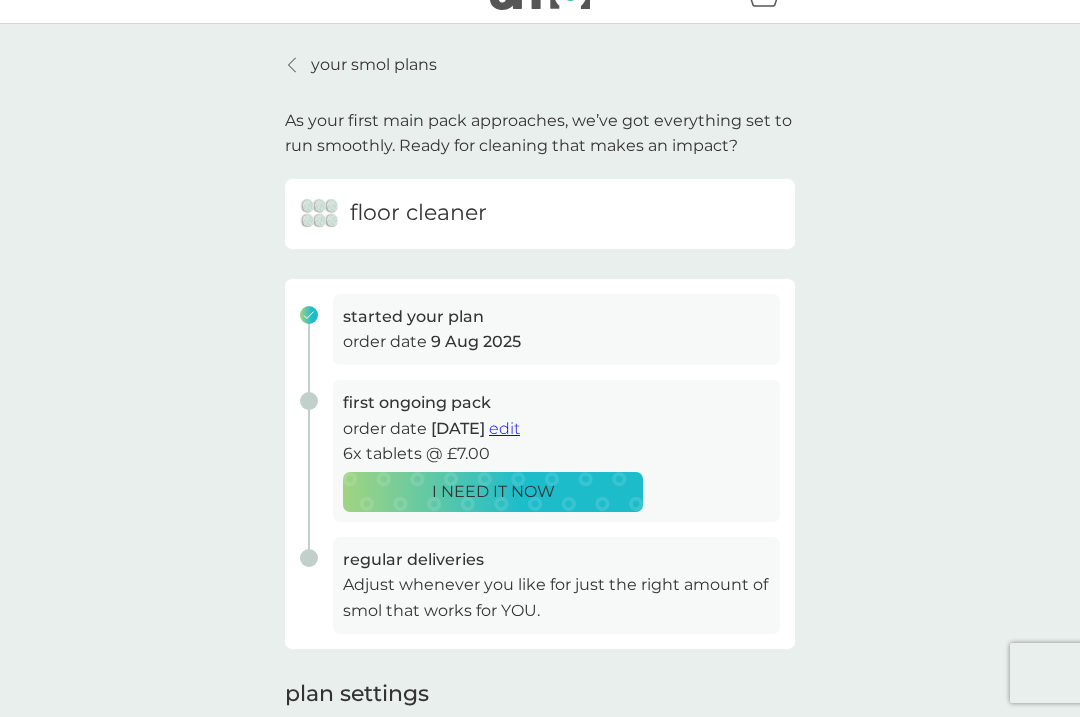 scroll, scrollTop: 0, scrollLeft: 0, axis: both 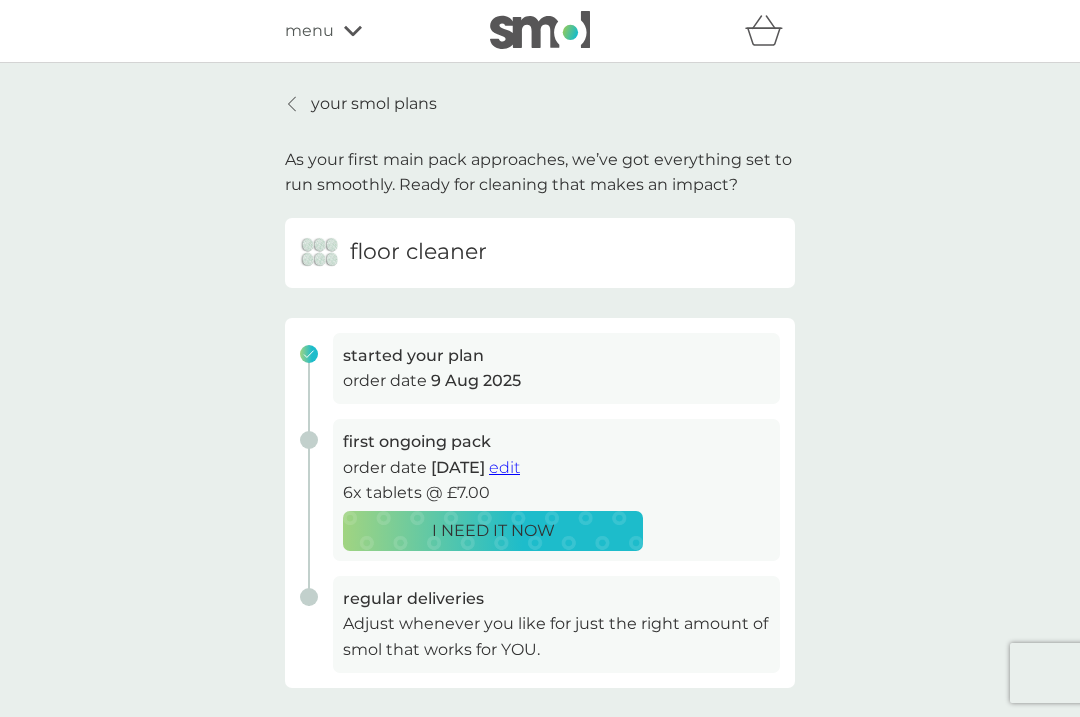 click on "your smol plans" at bounding box center [374, 104] 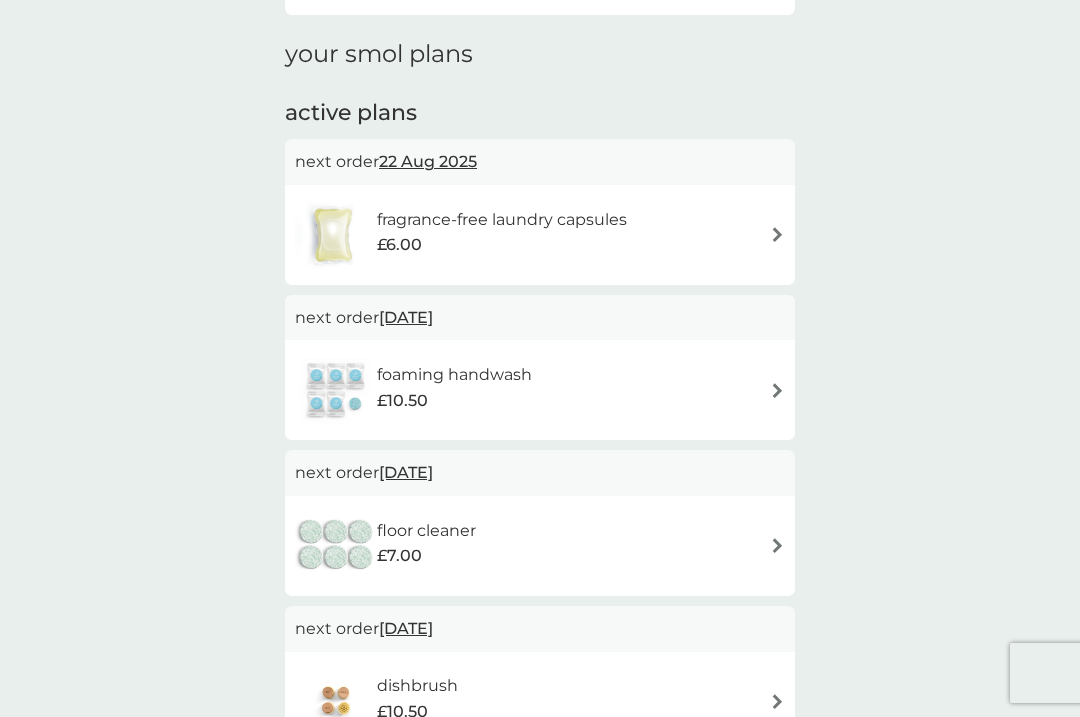 scroll, scrollTop: 0, scrollLeft: 0, axis: both 